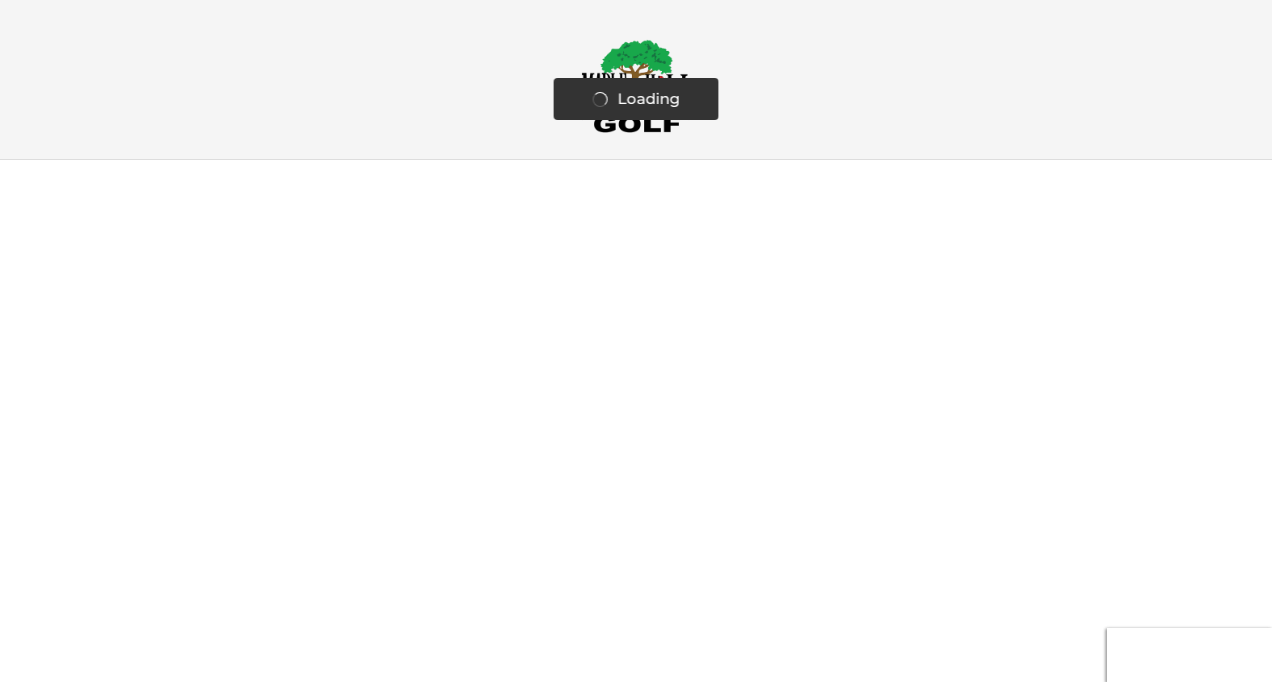 scroll, scrollTop: 0, scrollLeft: 0, axis: both 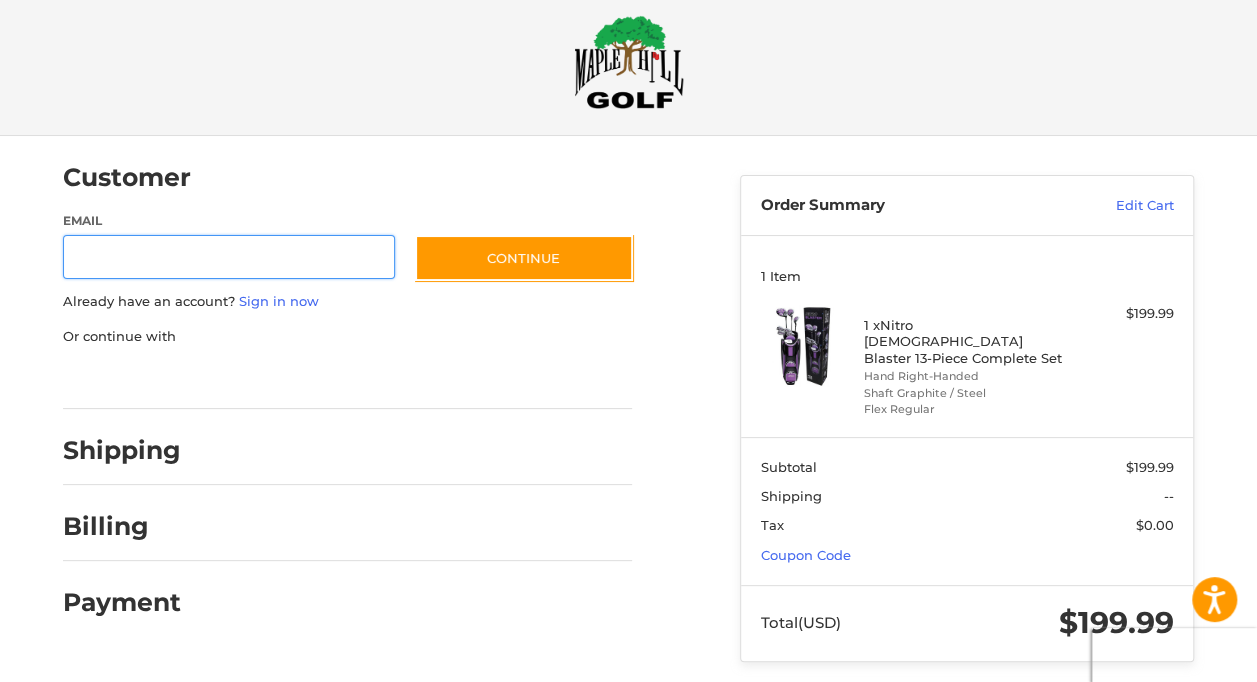 click on "Email" at bounding box center [229, 257] 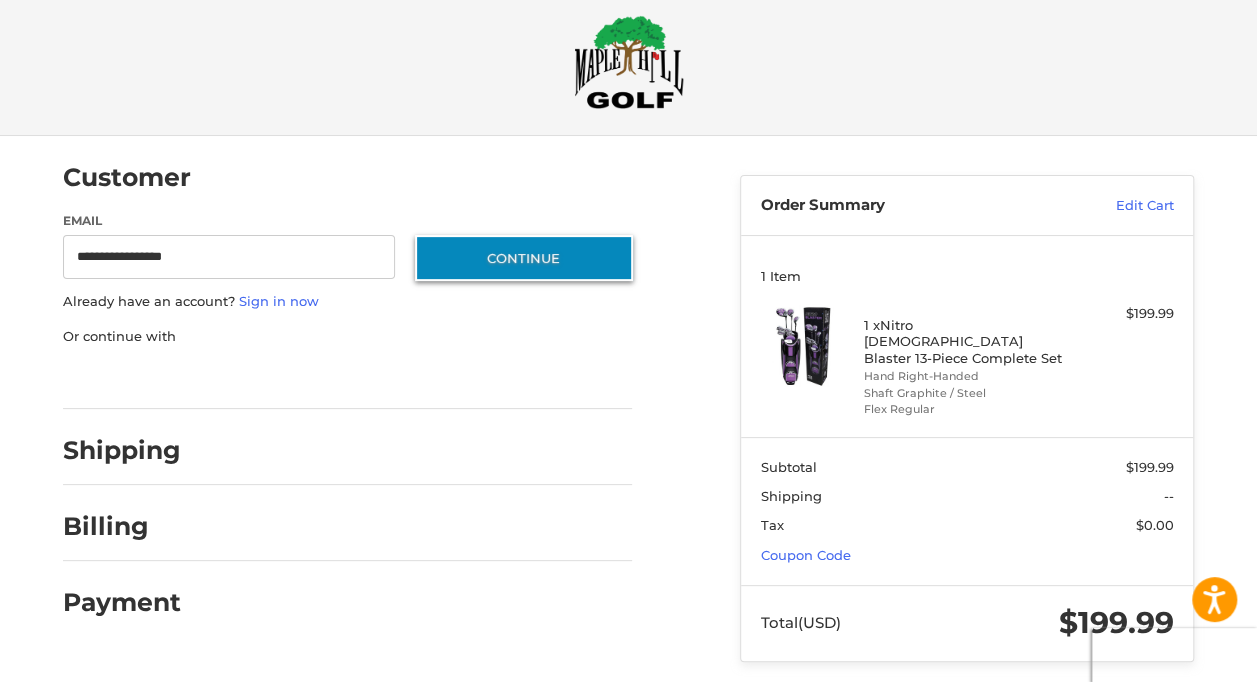 click on "Continue" at bounding box center (524, 258) 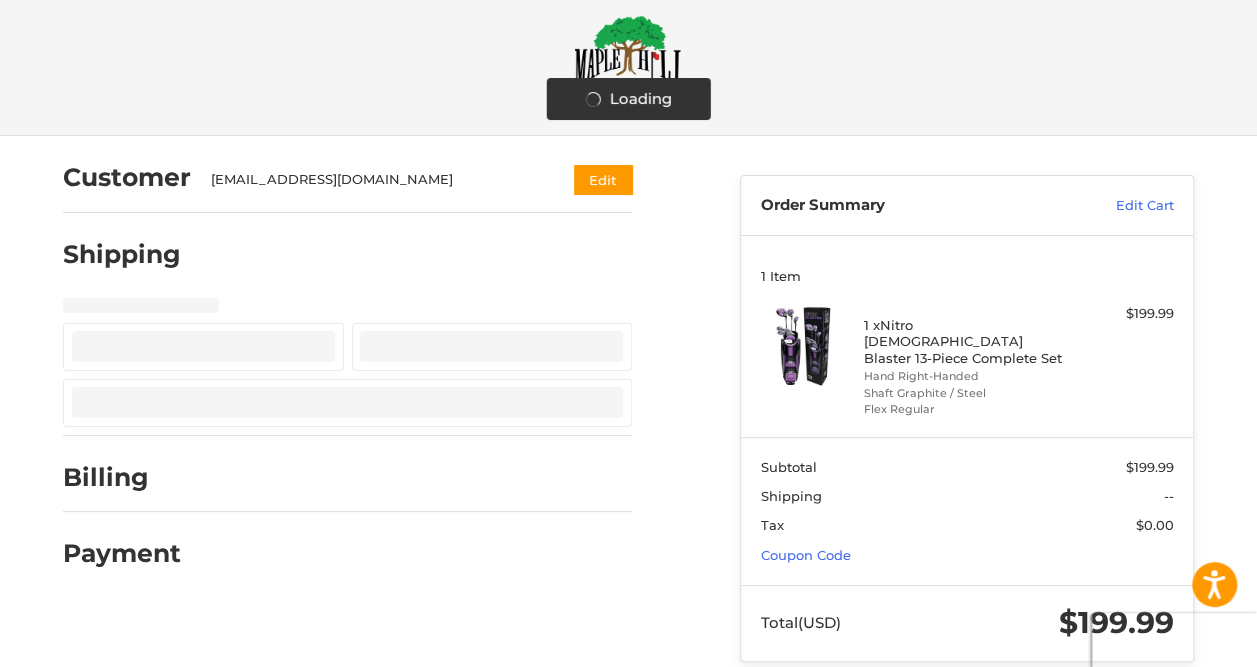 select on "**" 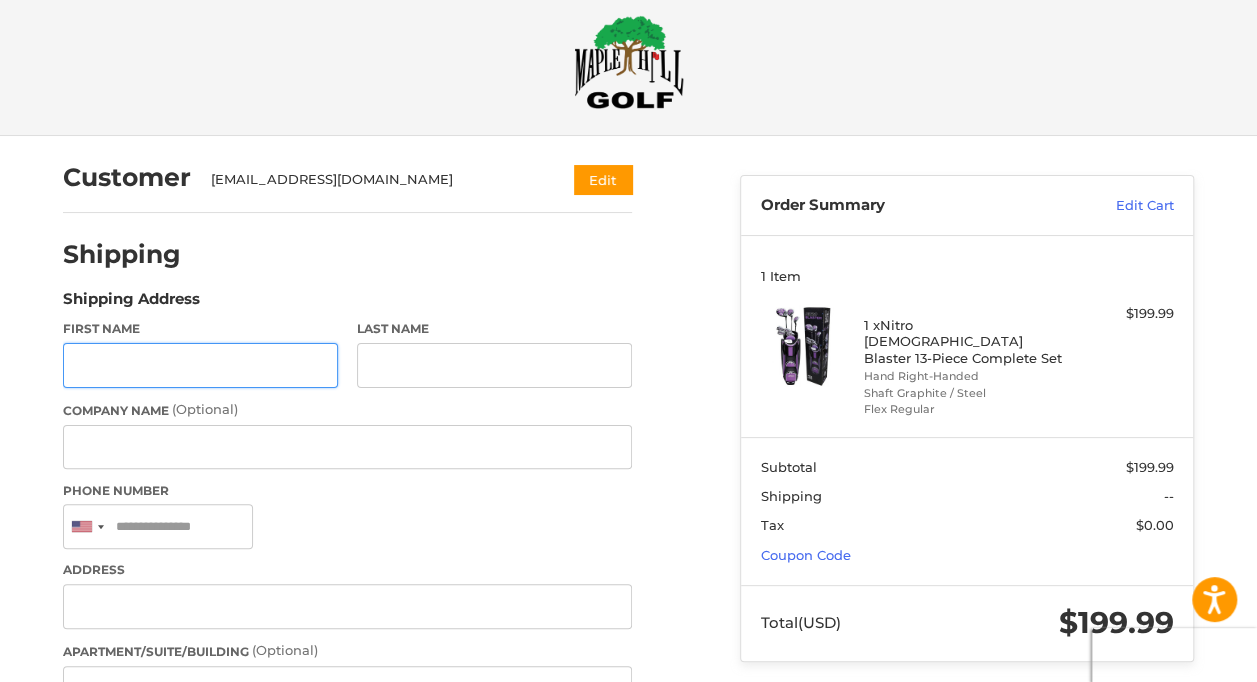 scroll, scrollTop: 99, scrollLeft: 0, axis: vertical 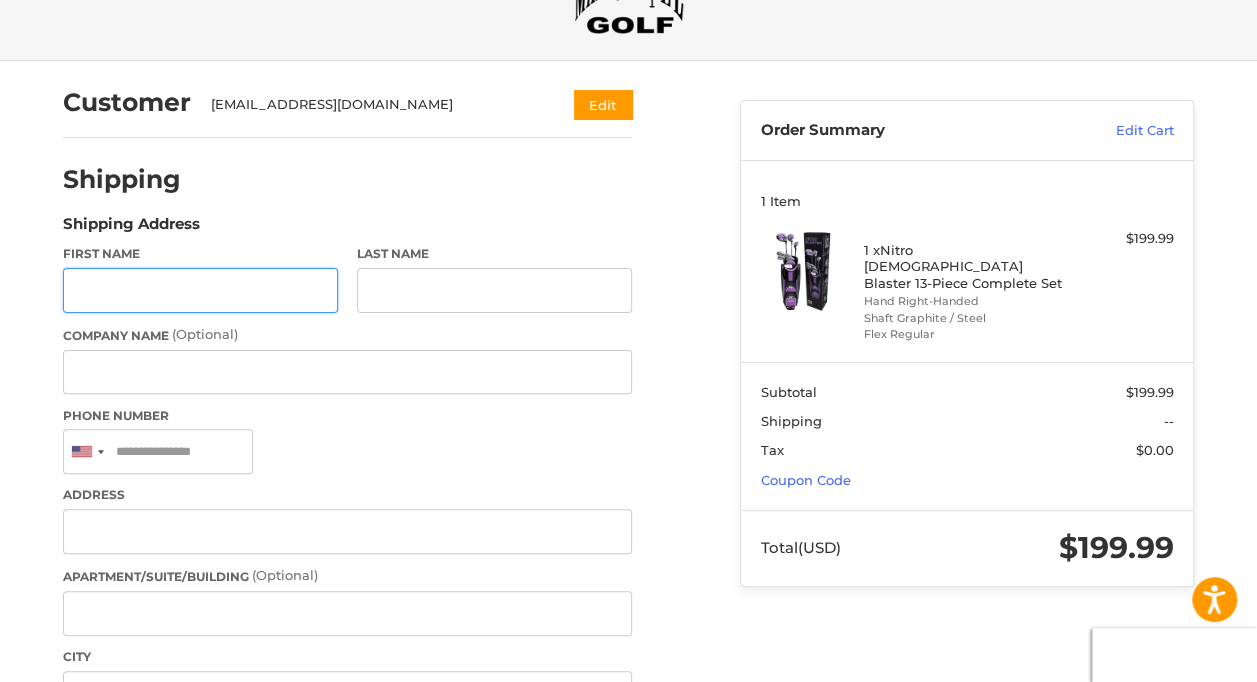 click on "First Name" at bounding box center (200, 290) 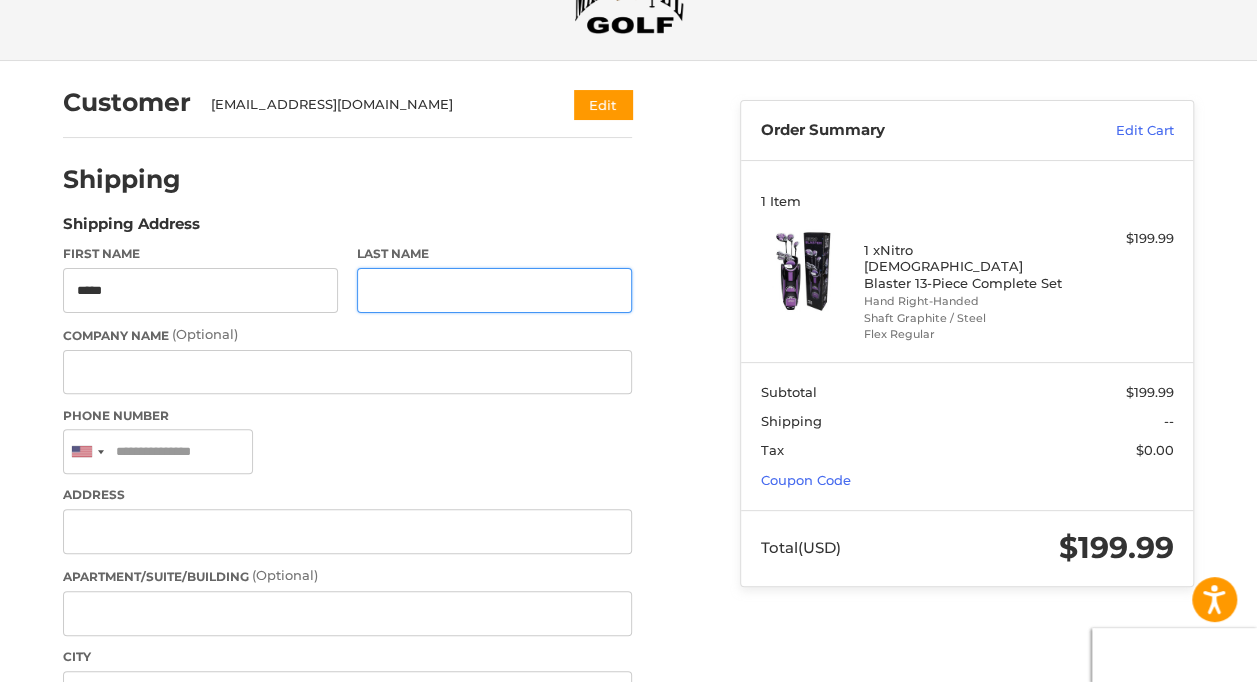 type on "********" 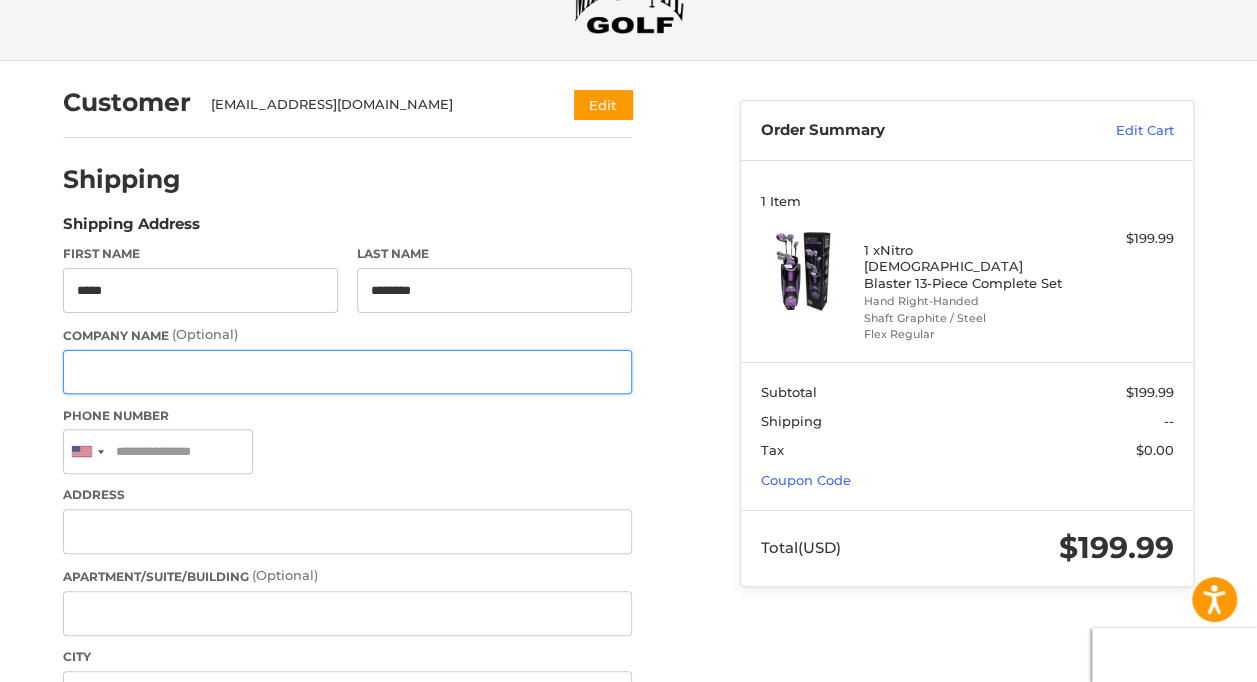 type on "**********" 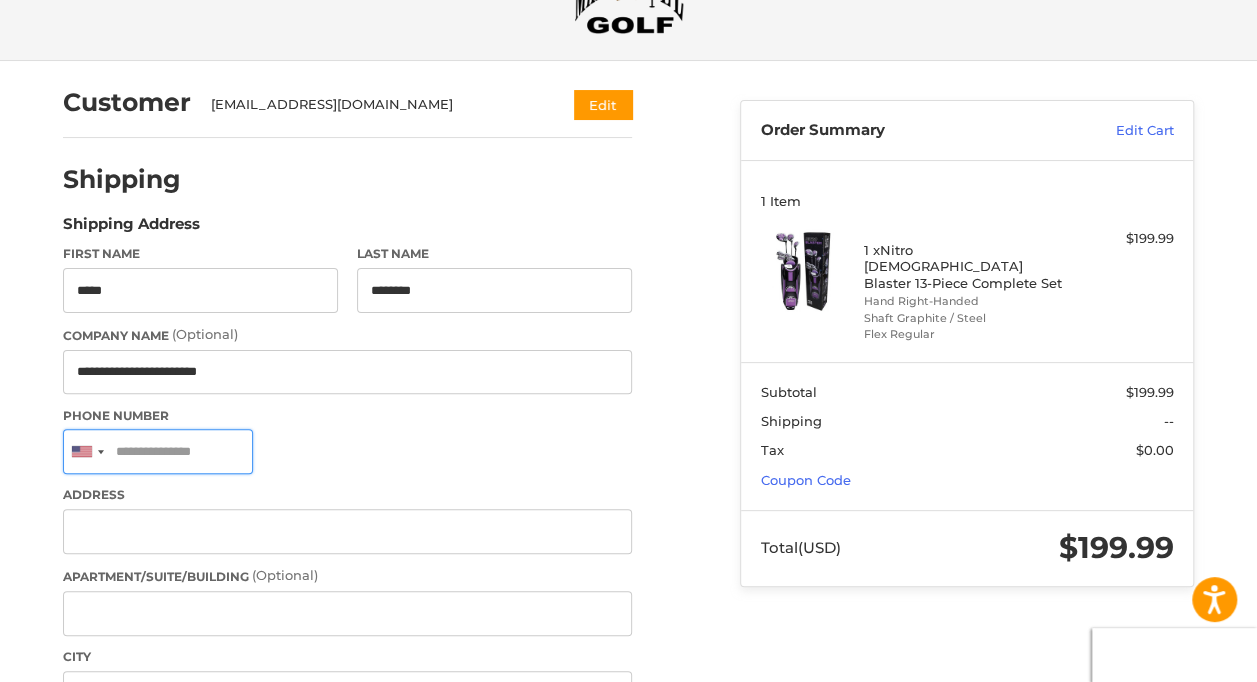 type on "**********" 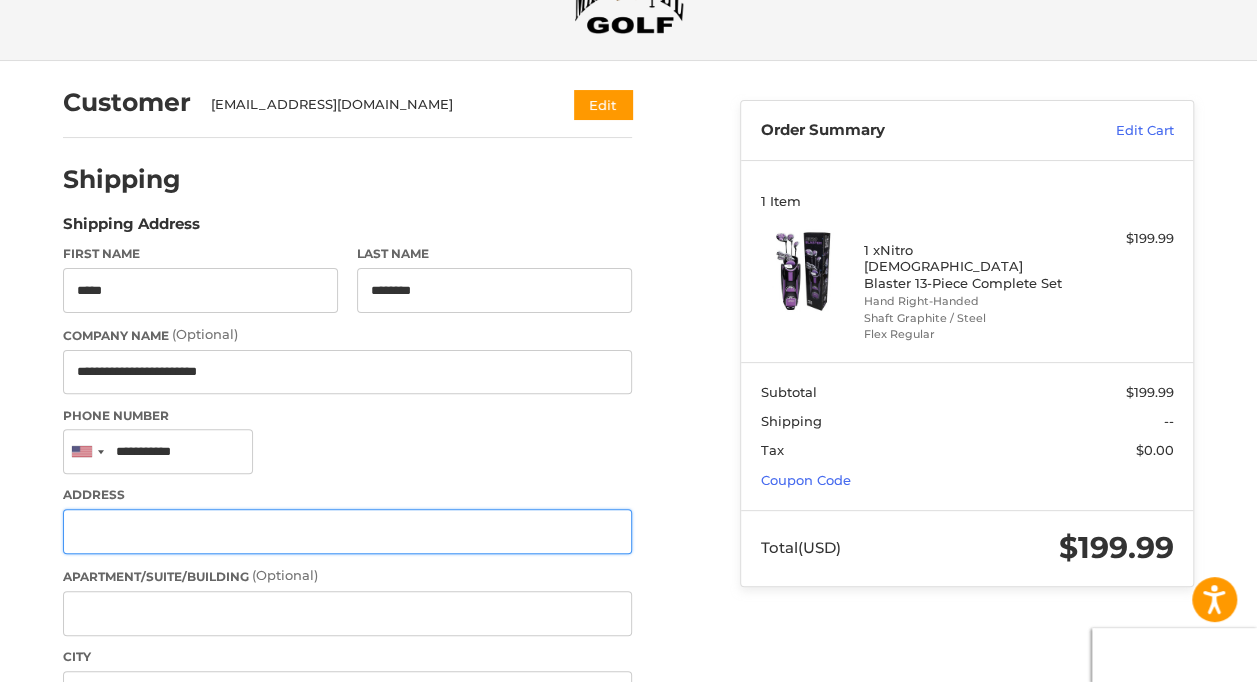 type on "**********" 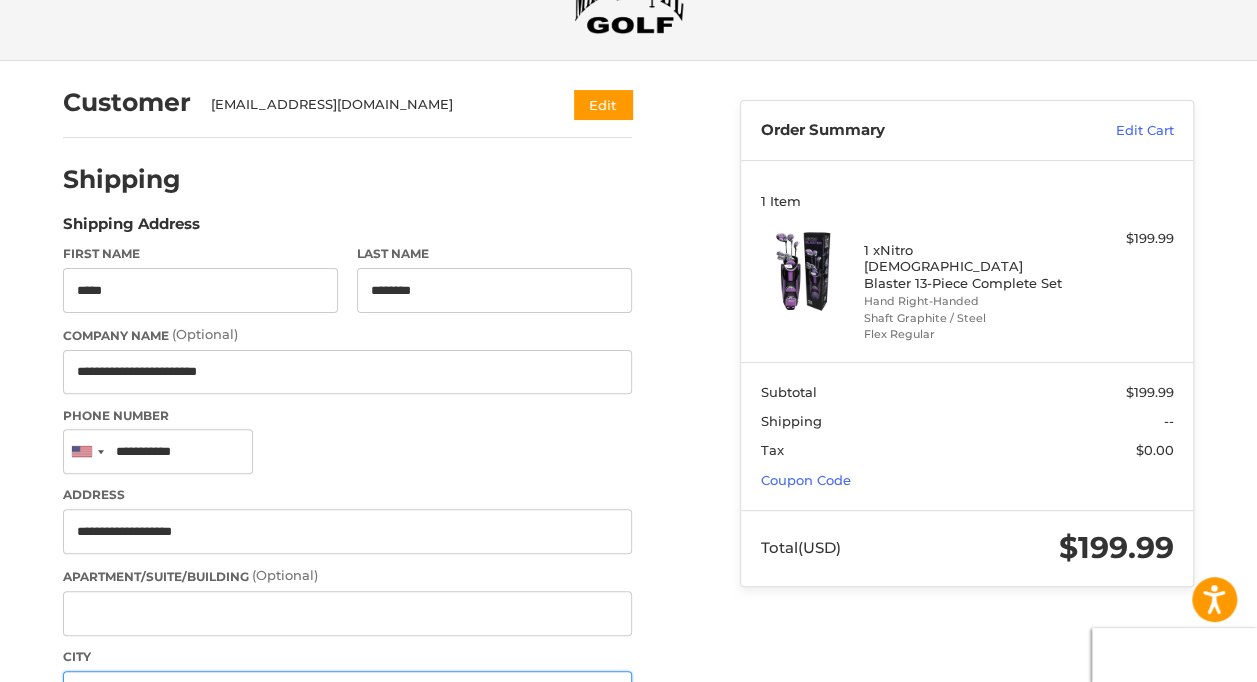 type on "********" 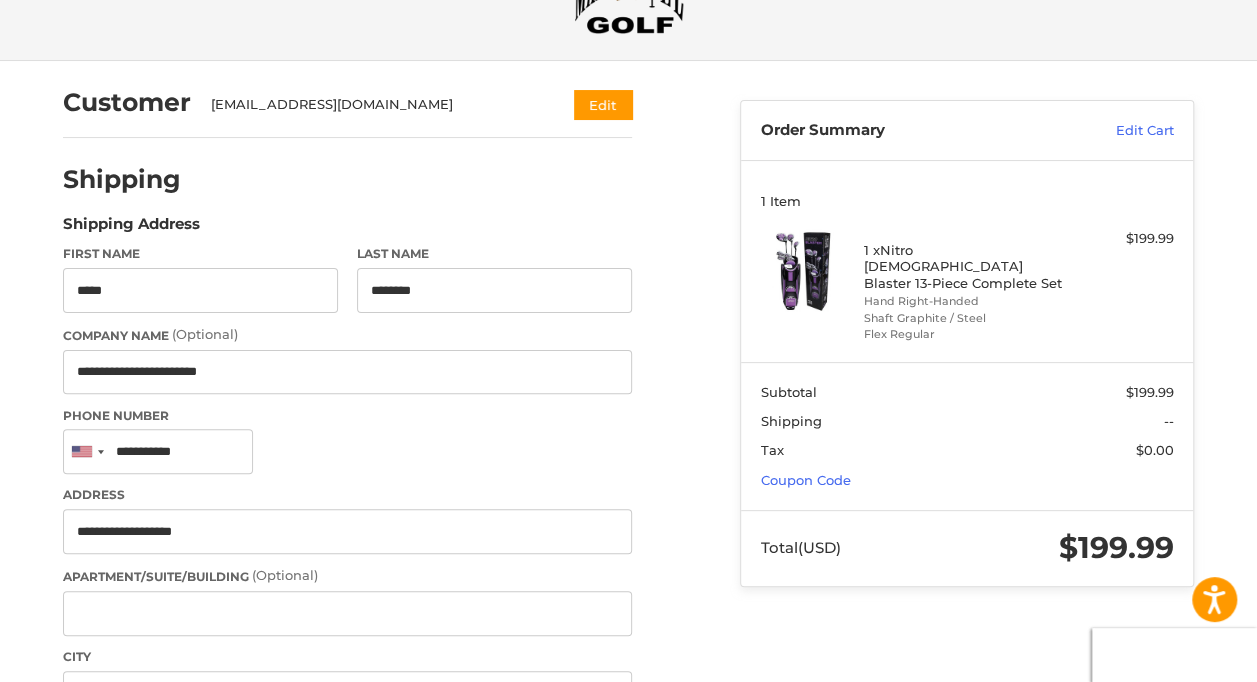 select on "**" 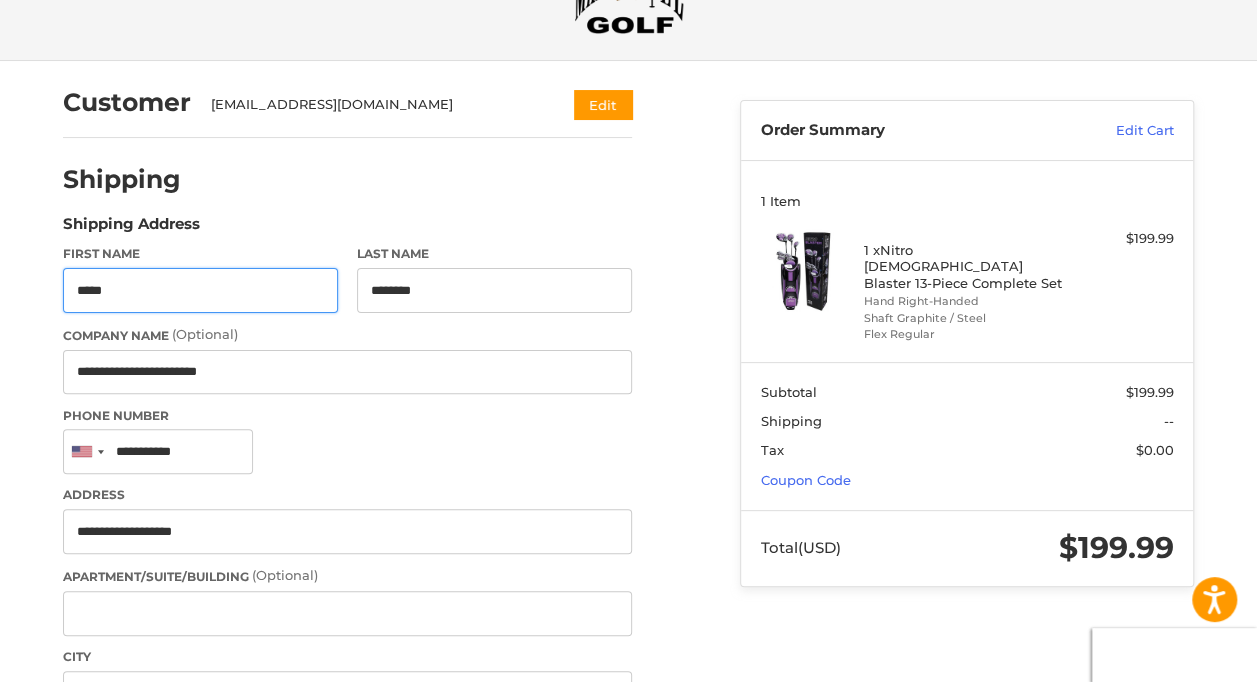 type on "**********" 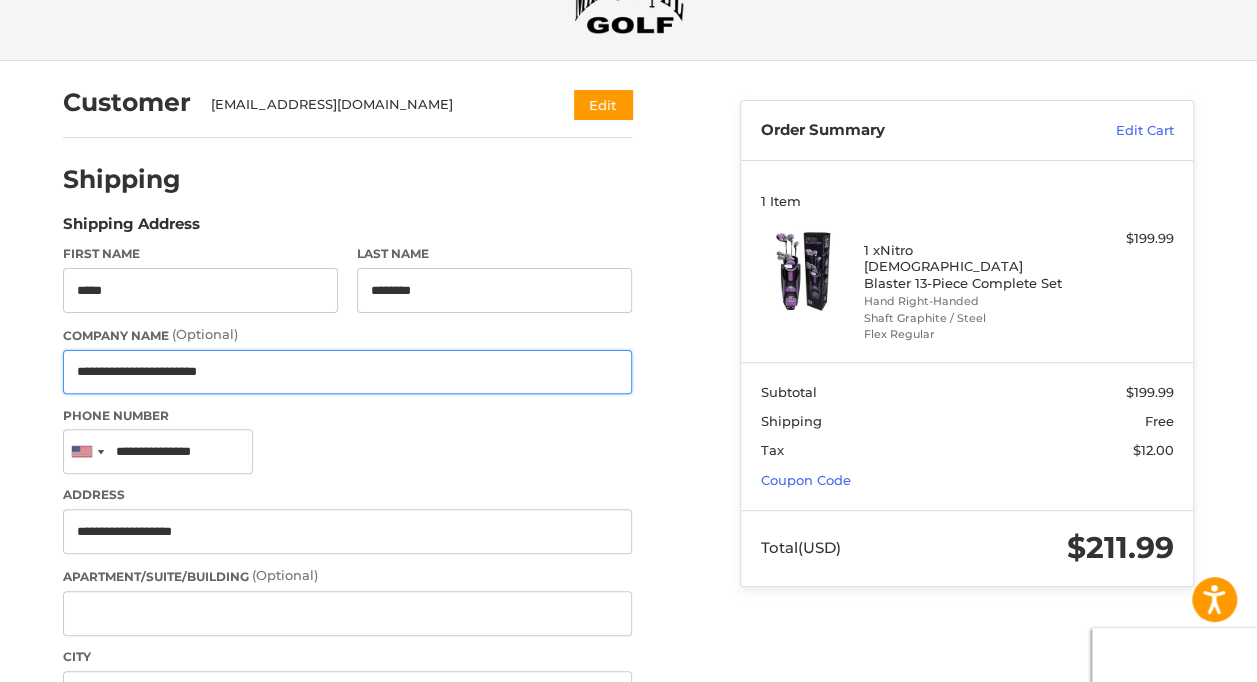drag, startPoint x: 318, startPoint y: 375, endPoint x: 50, endPoint y: 391, distance: 268.47717 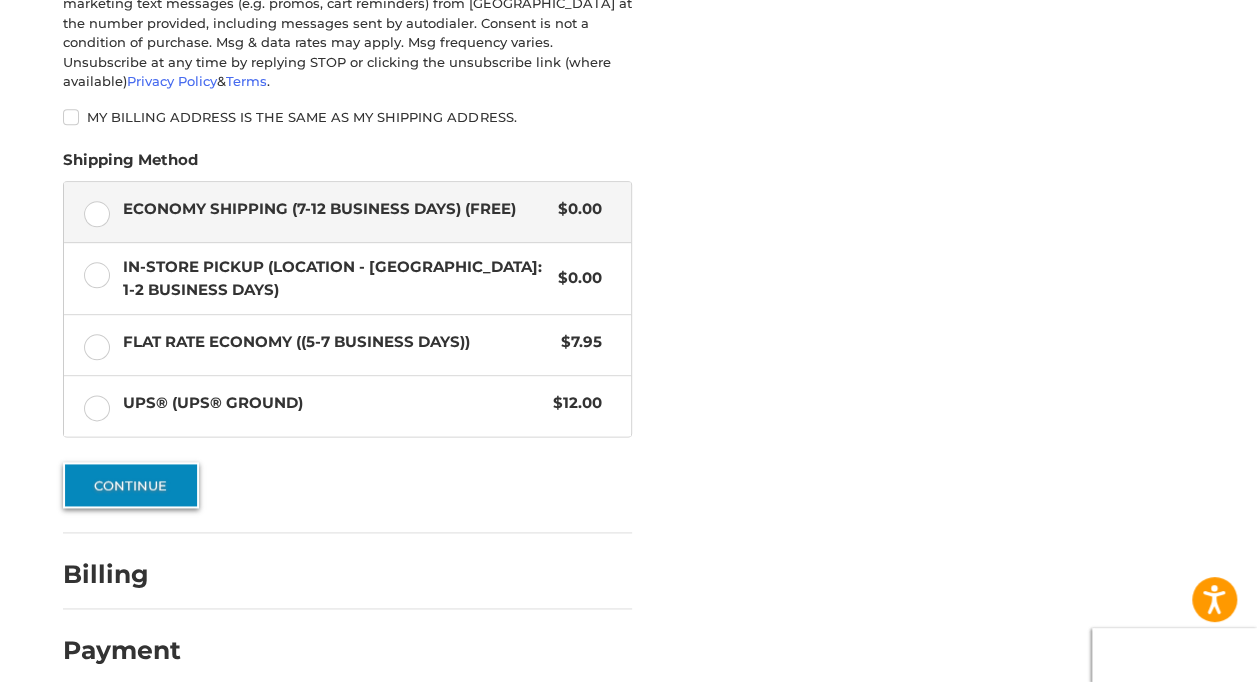 scroll, scrollTop: 1050, scrollLeft: 0, axis: vertical 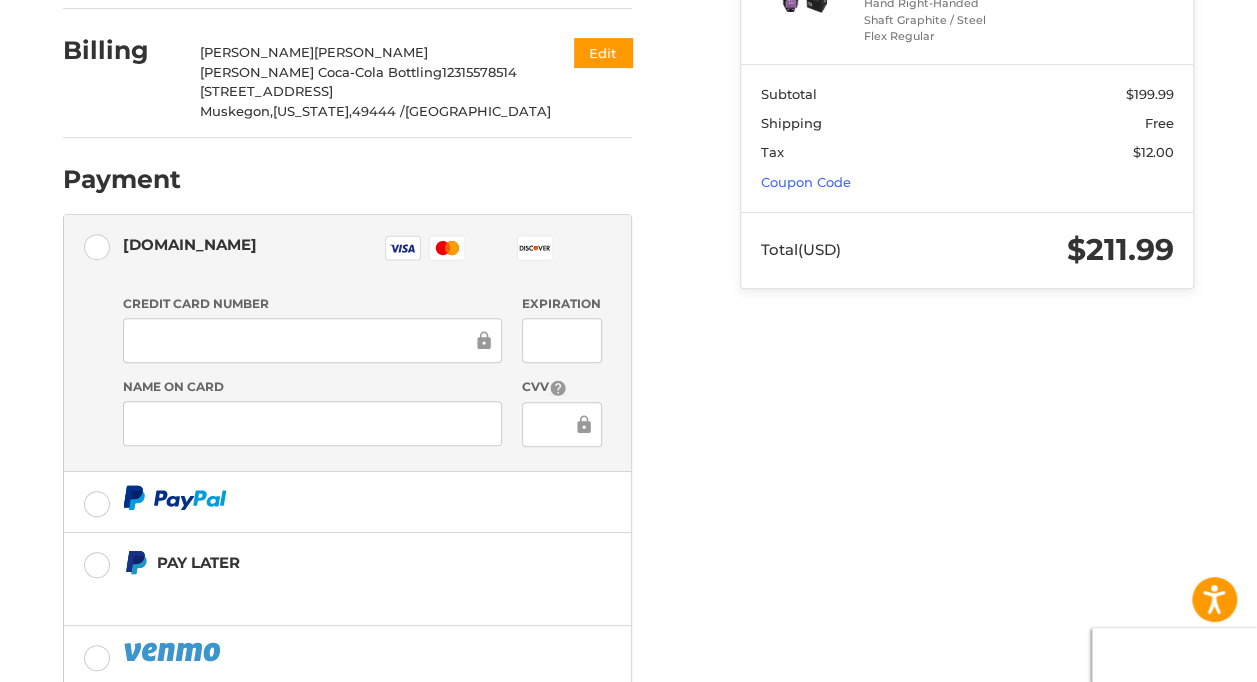click at bounding box center (313, 340) 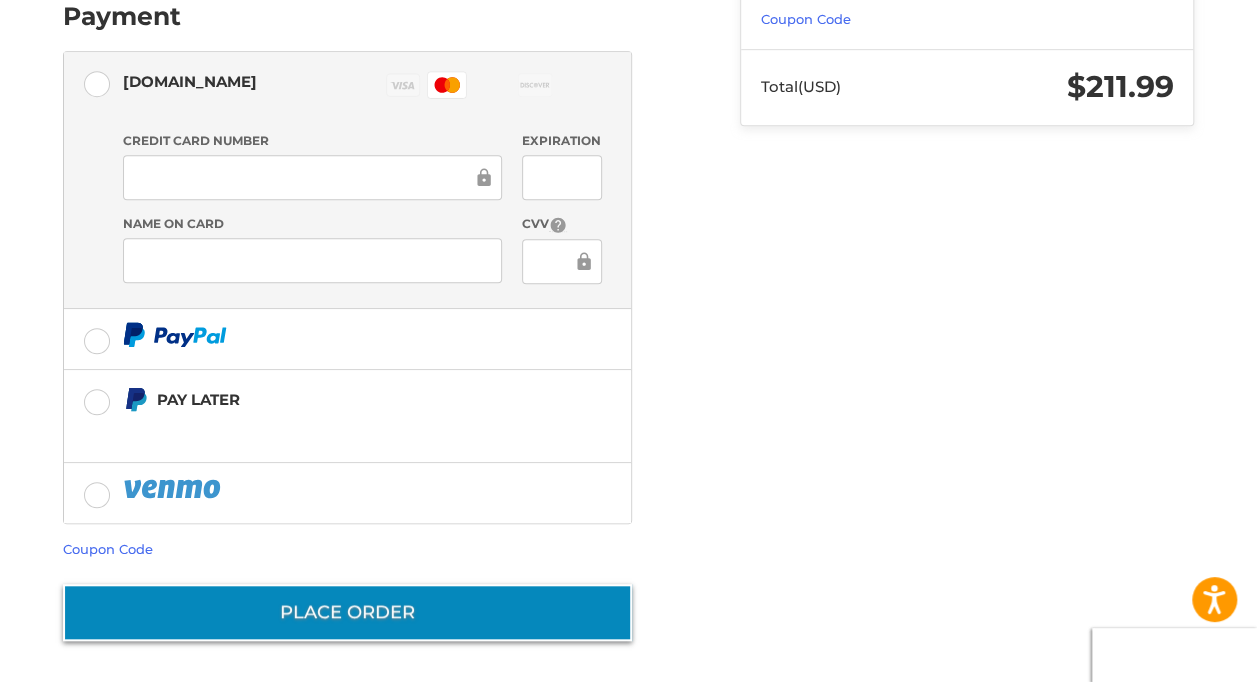scroll, scrollTop: 559, scrollLeft: 0, axis: vertical 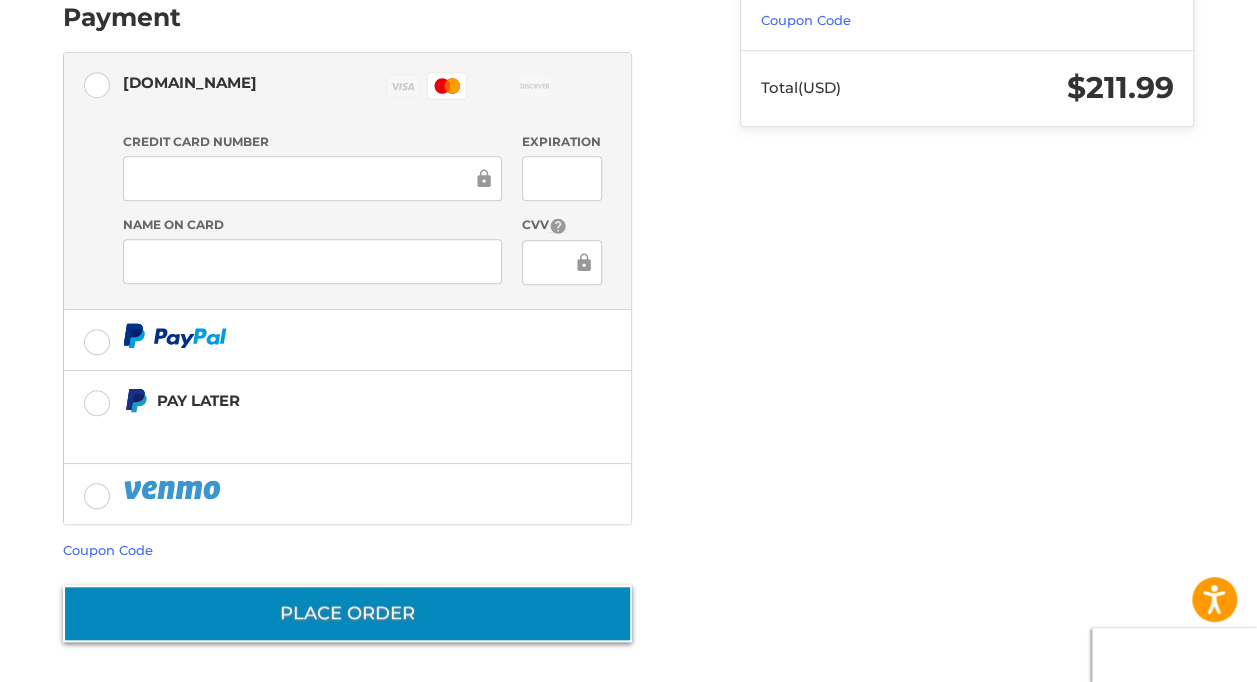 click on "Place Order" at bounding box center (347, 613) 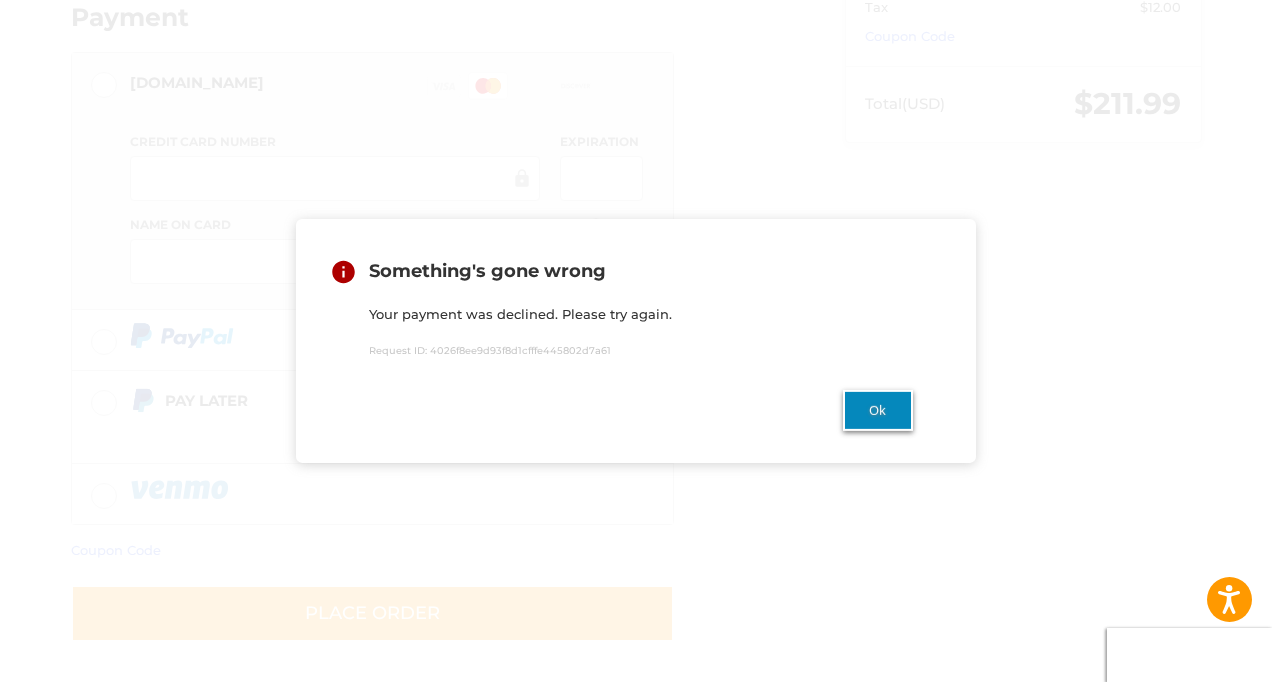 click on "Ok" at bounding box center (878, 410) 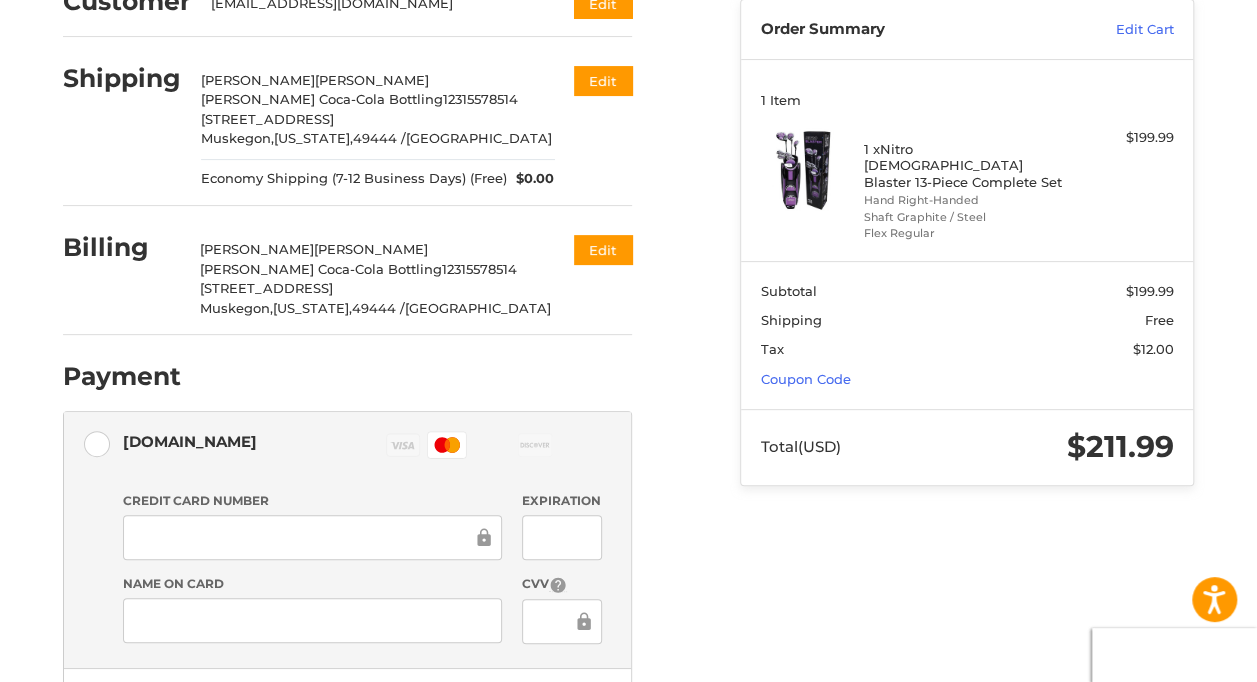 scroll, scrollTop: 300, scrollLeft: 0, axis: vertical 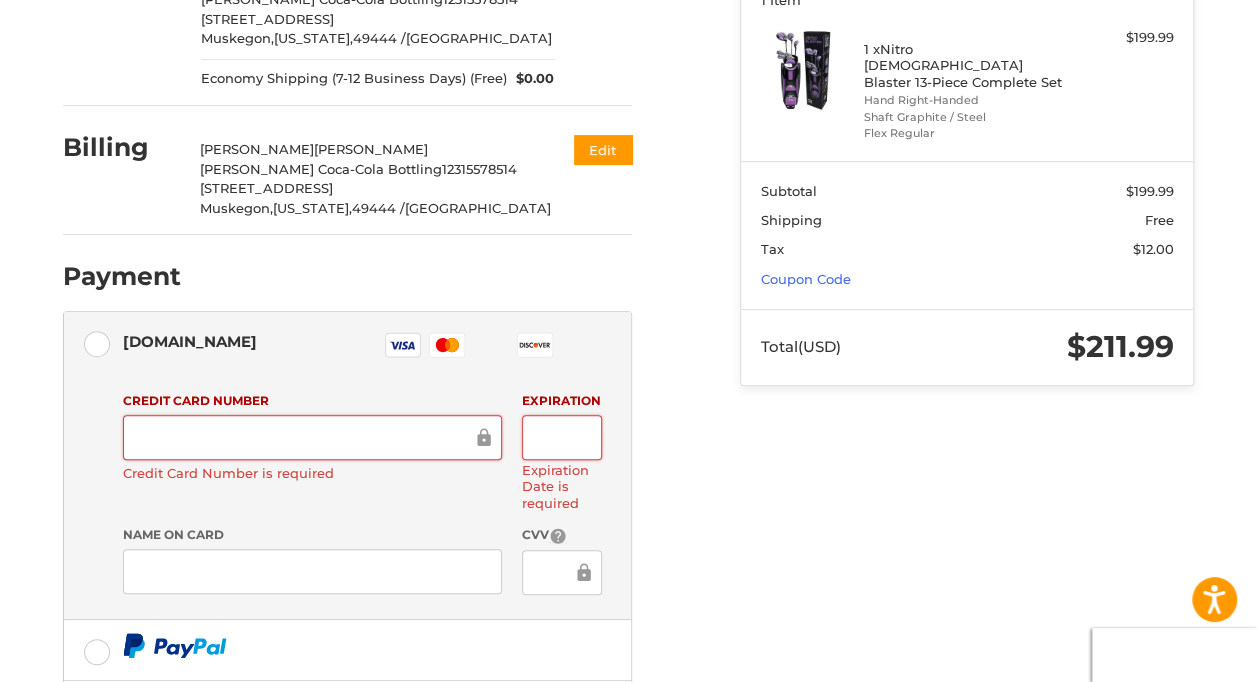 click at bounding box center (305, 437) 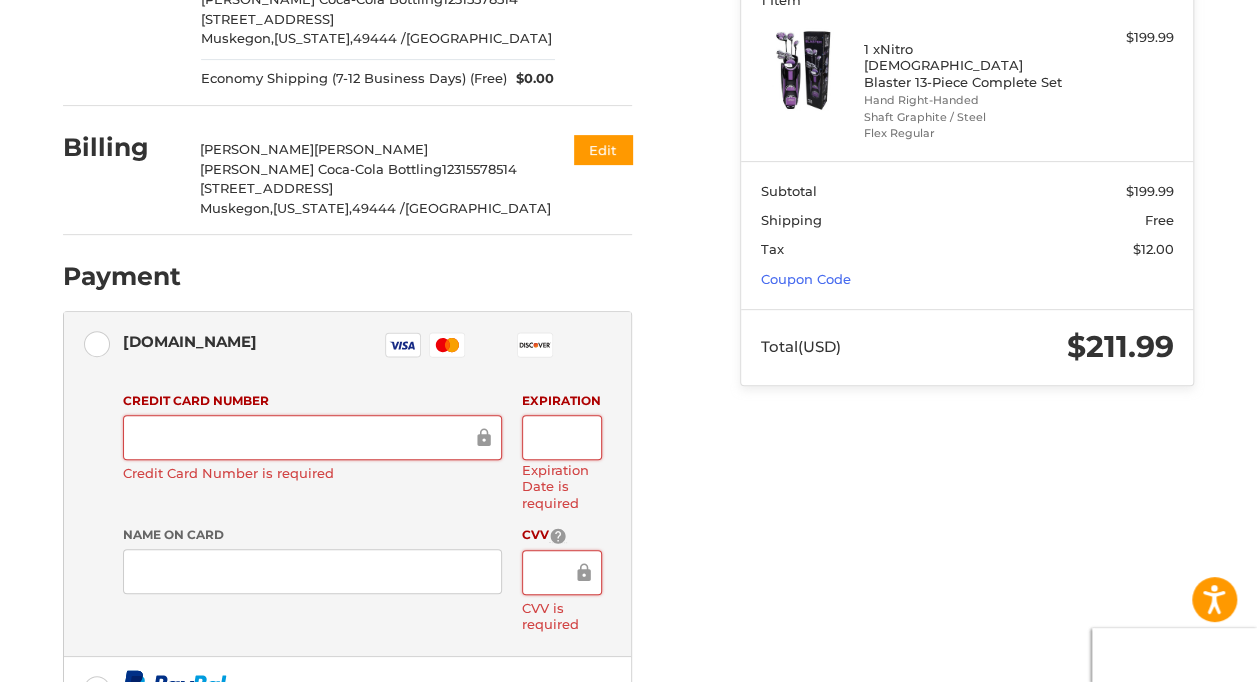 click at bounding box center [313, 437] 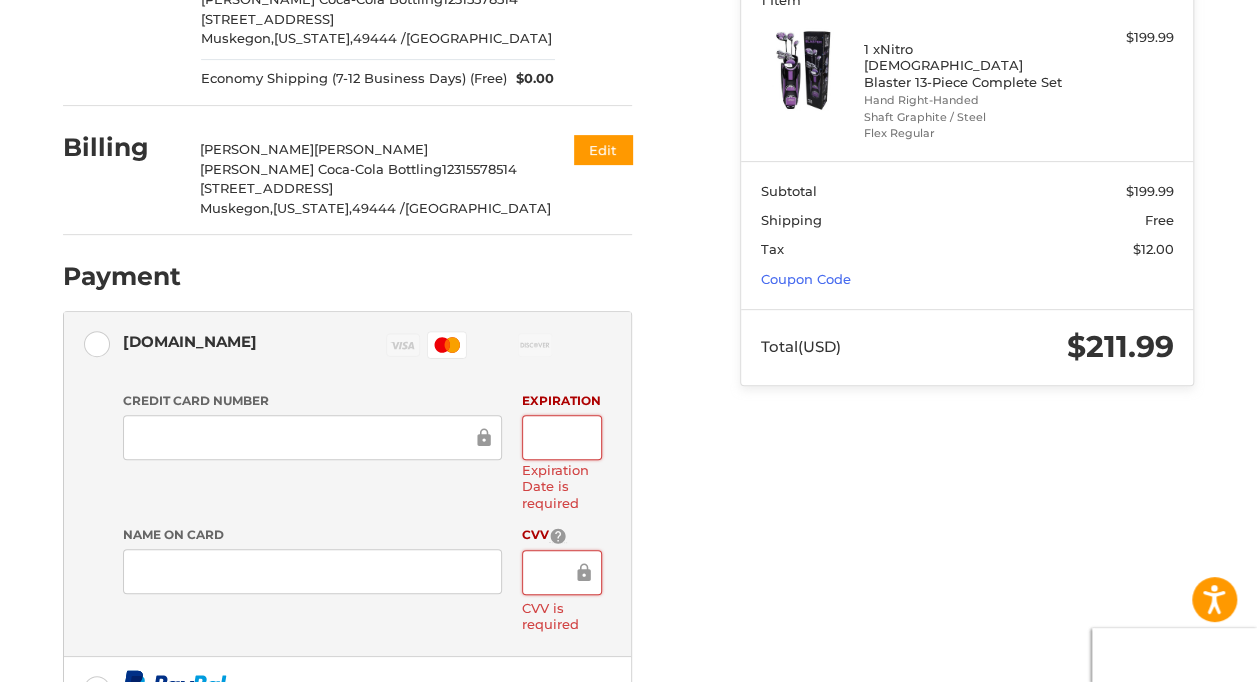 scroll, scrollTop: 0, scrollLeft: 0, axis: both 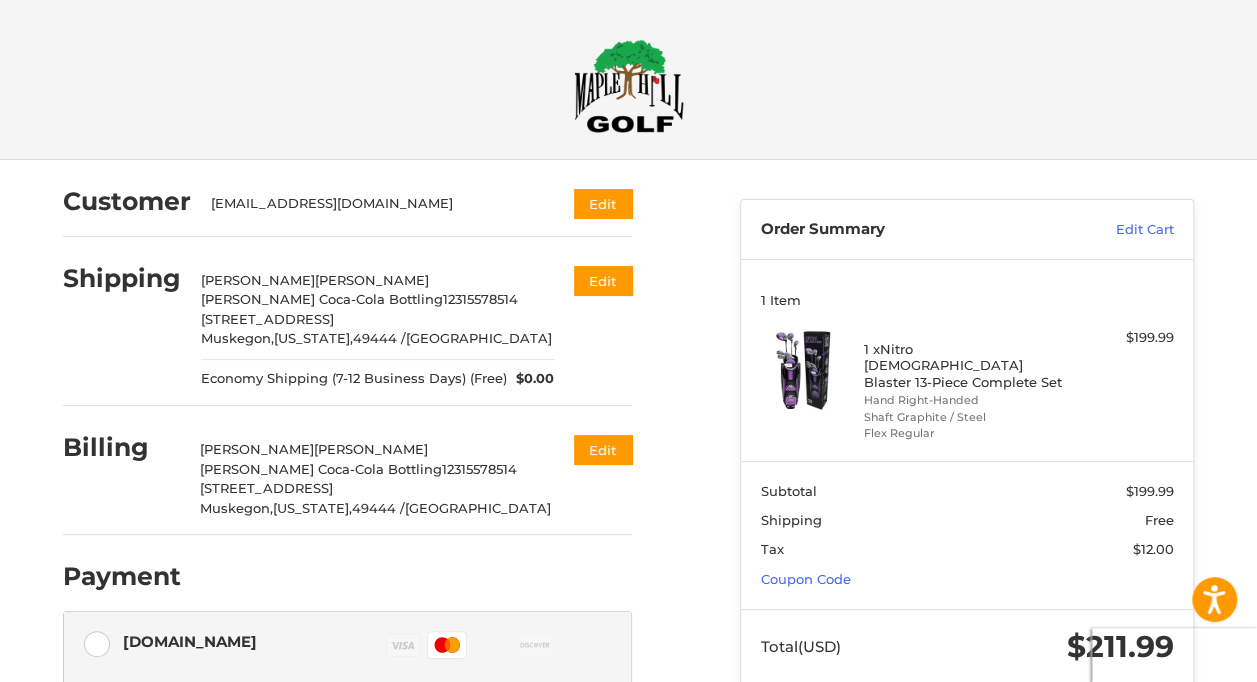 click at bounding box center (629, 86) 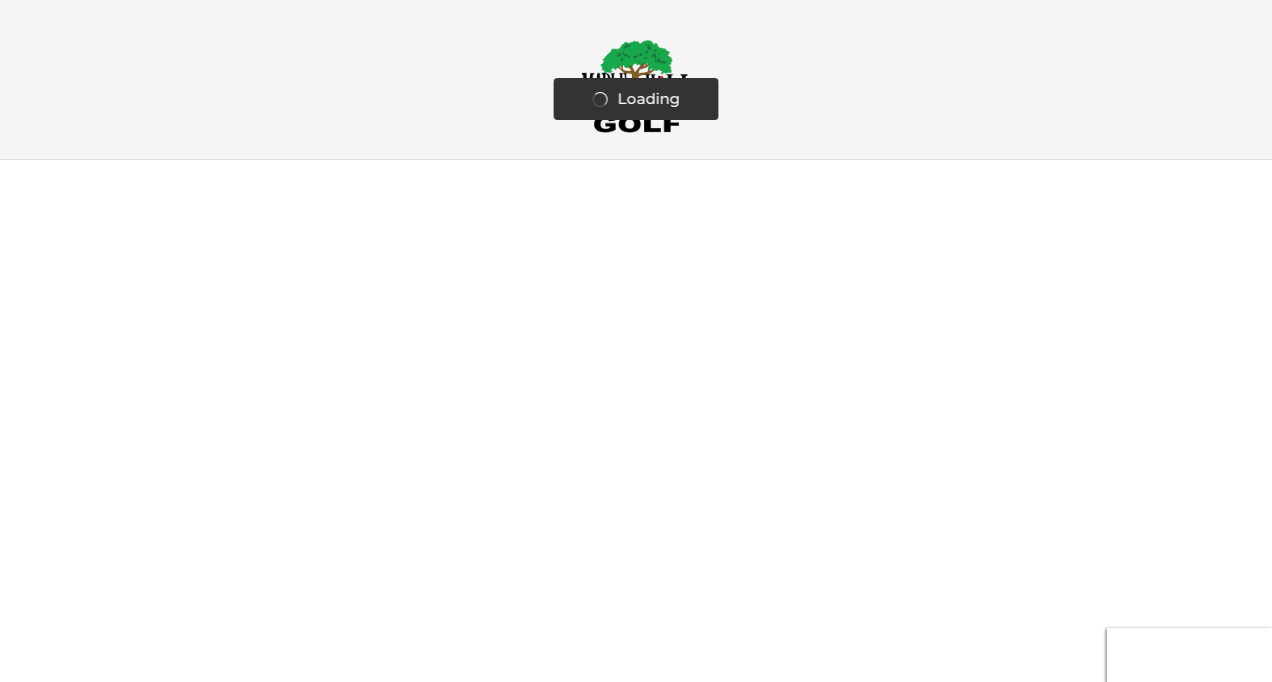 scroll, scrollTop: 0, scrollLeft: 0, axis: both 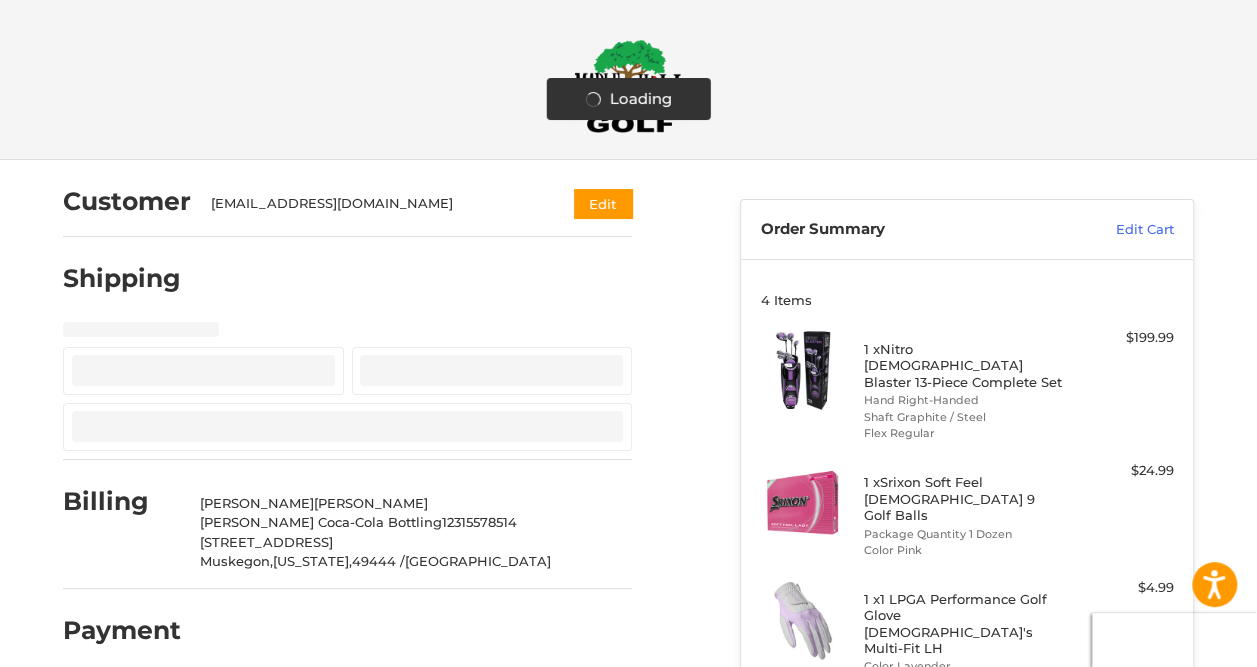 select on "**" 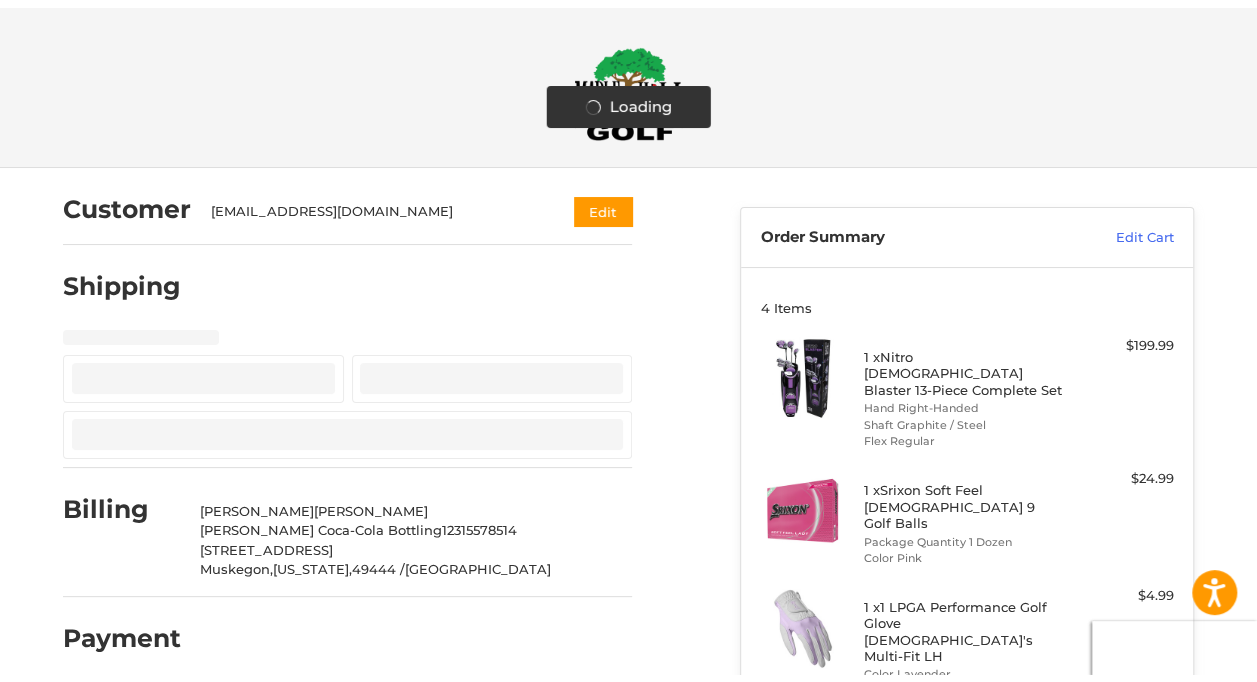 scroll, scrollTop: 99, scrollLeft: 0, axis: vertical 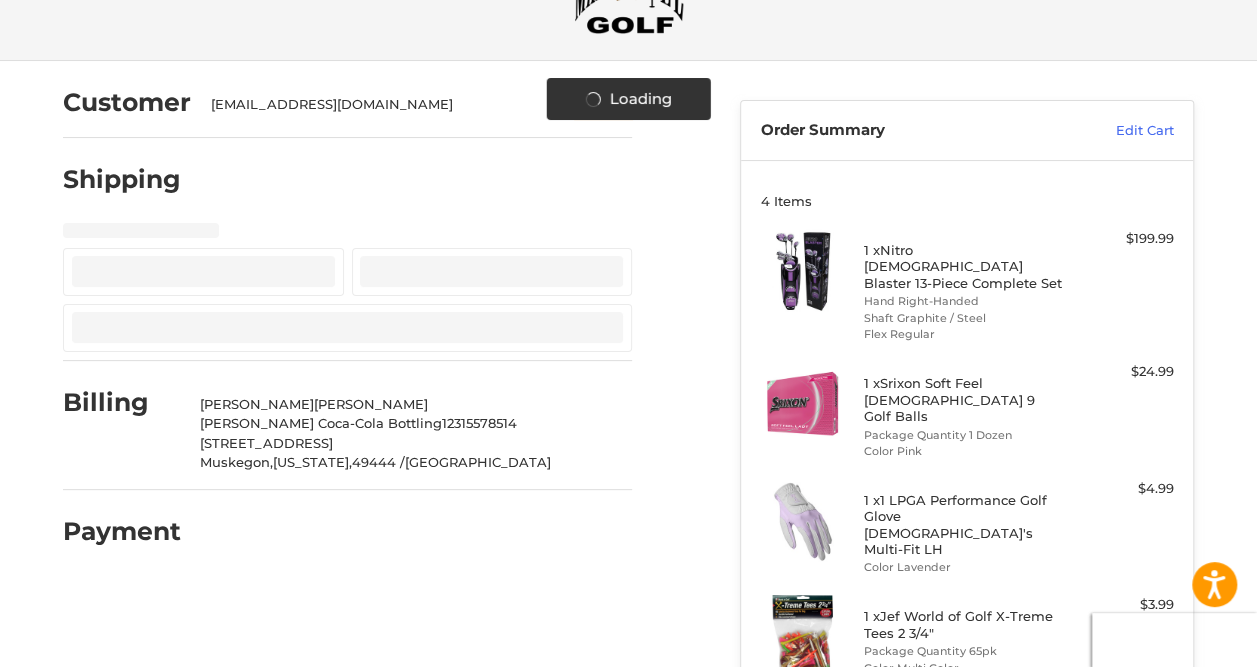 select on "**" 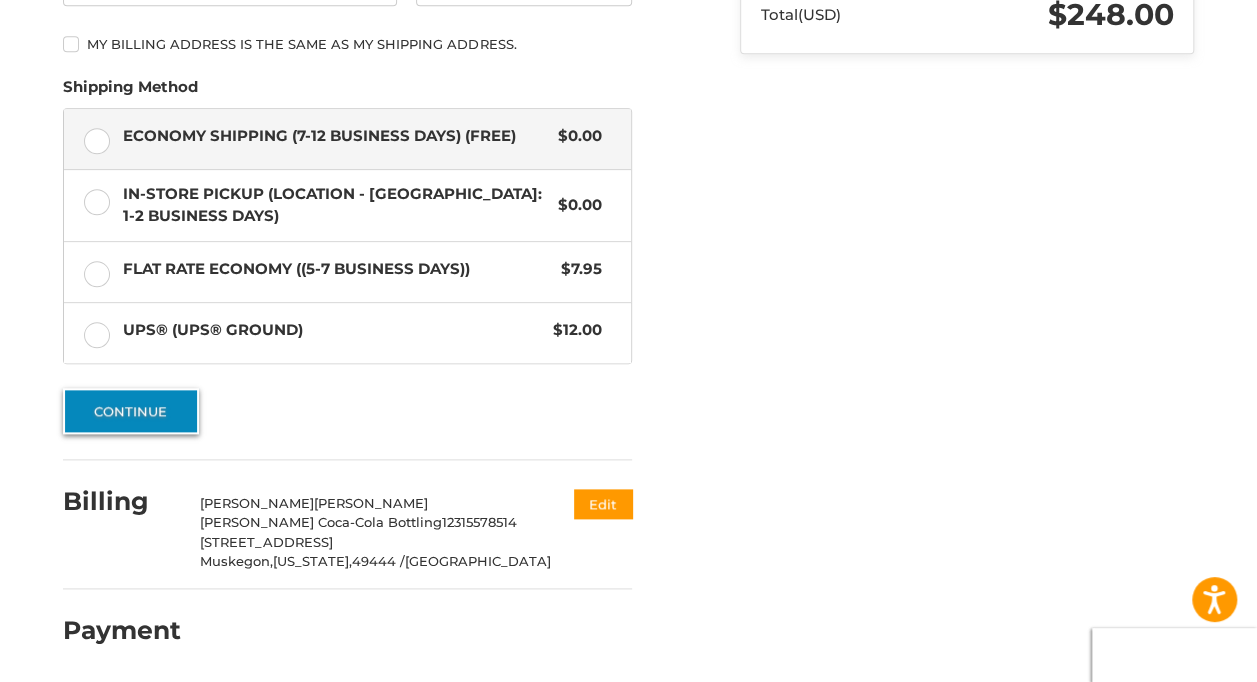 scroll, scrollTop: 967, scrollLeft: 0, axis: vertical 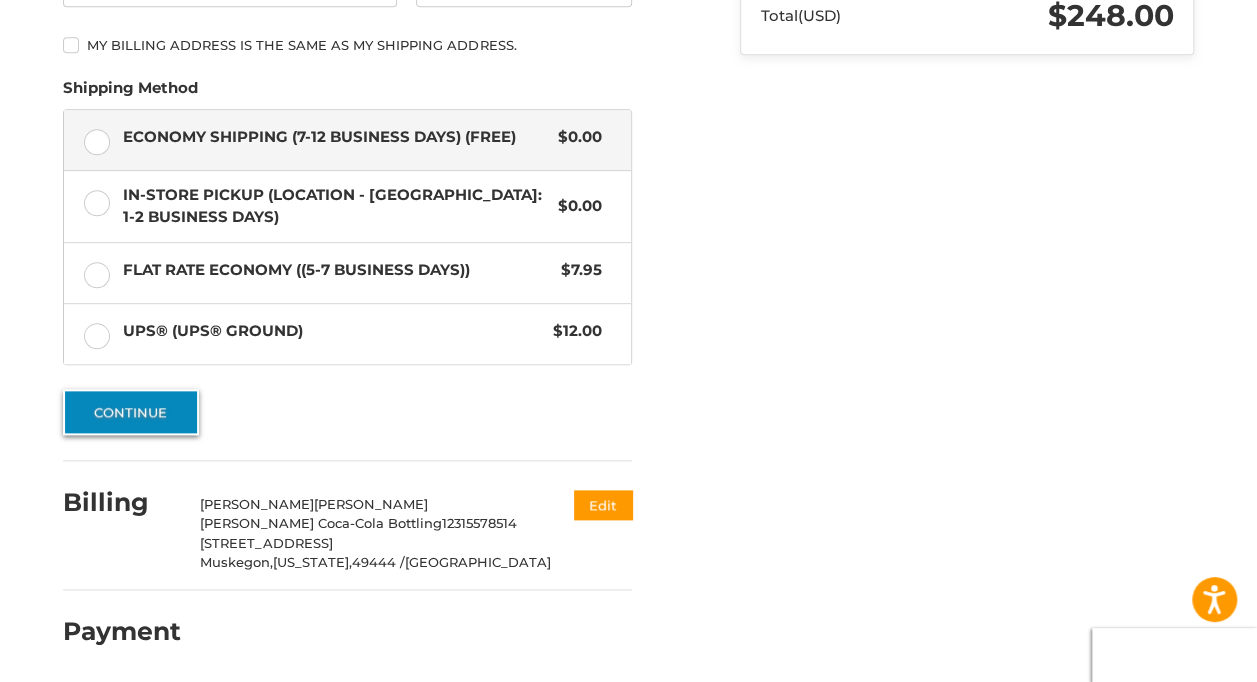 click on "Continue" at bounding box center [131, 412] 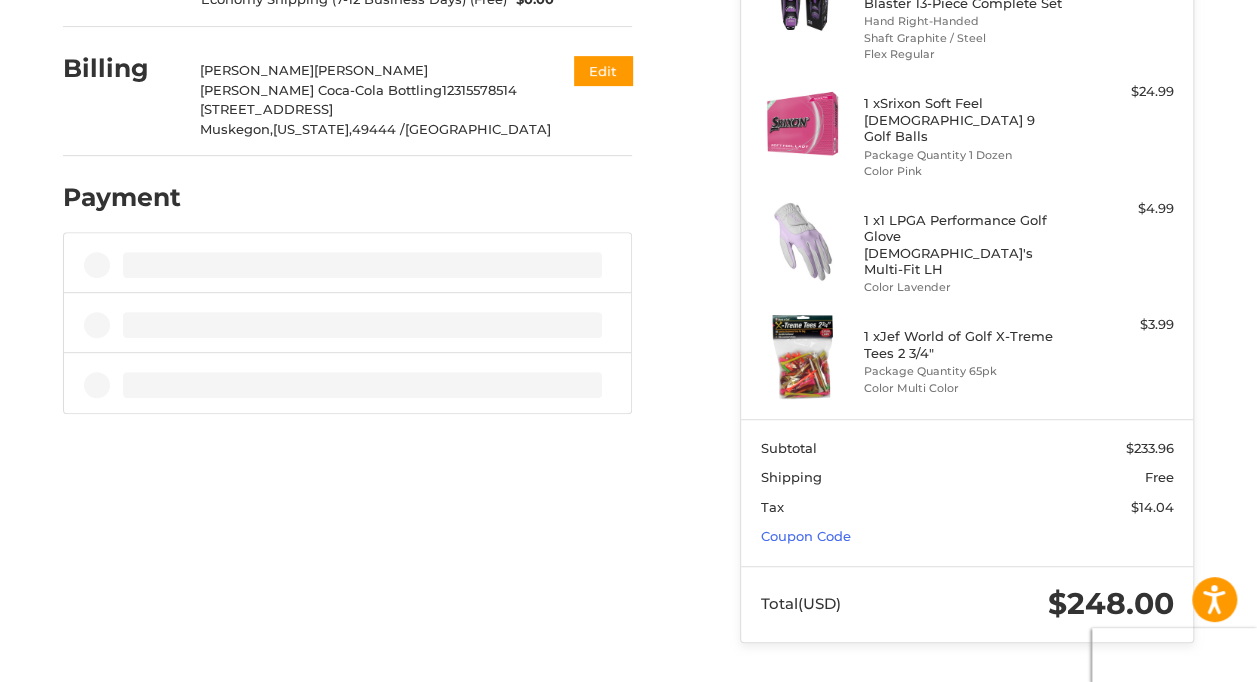 scroll, scrollTop: 342, scrollLeft: 0, axis: vertical 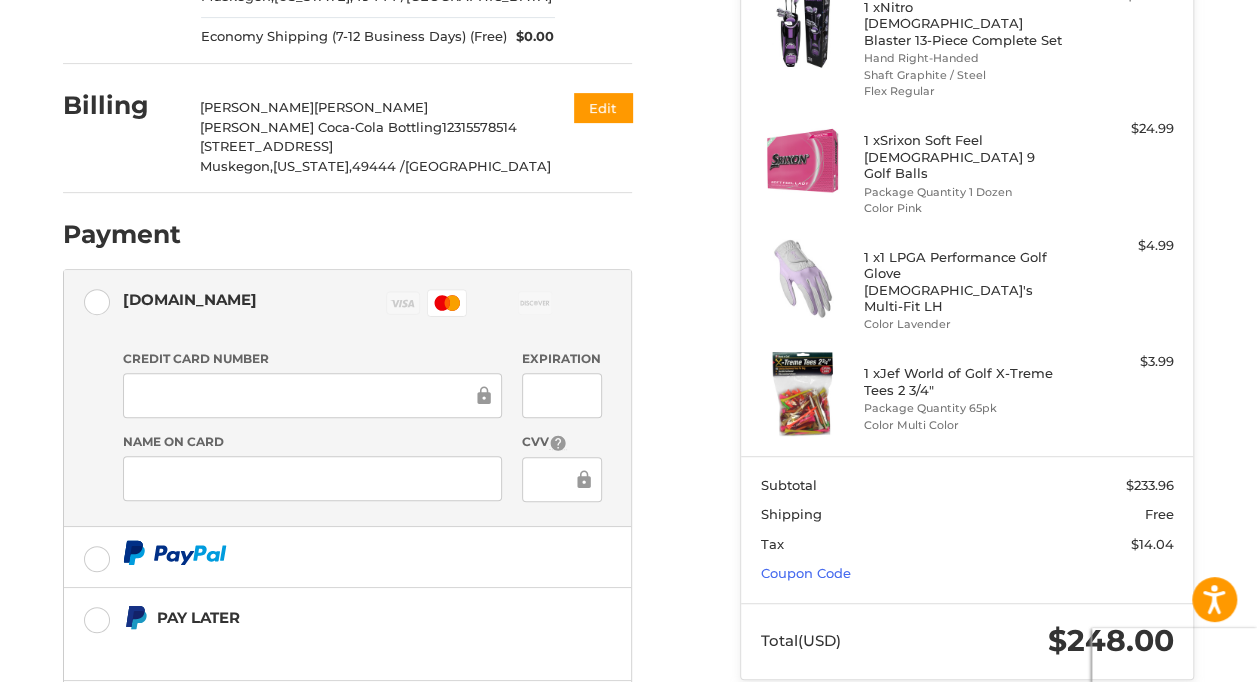 click on "Customer jrmgrif@gmail.com Edit Shipping James  Marshall Reyes Coca-Cola Bottling  12315578514 2919 Black Creek Rd  Muskegon,  Michigan,  49444 /  United States  Economy Shipping (7-12 Business Days) (Free) $0.00 Edit Billing James  Marshall Reyes Coca-Cola Bottling  12315578514 2919 Black Creek Rd  Muskegon,  Michigan,  49444 /  United States  Edit Payment Payment Methods Authorize.net Visa Master Amex Discover Diners Club JCB Credit card Credit Card Number Expiration Name on Card CVV Pay Later Redeemable Payments Coupon Code Place Order" at bounding box center [386, 338] 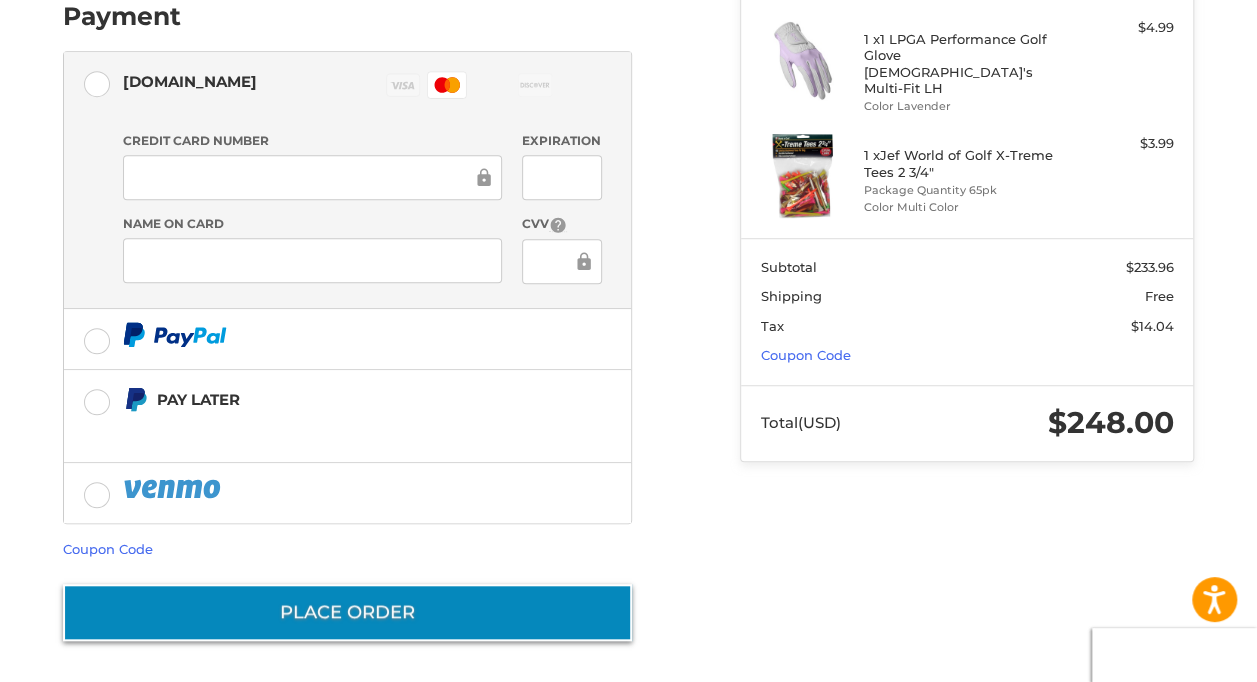 scroll, scrollTop: 559, scrollLeft: 0, axis: vertical 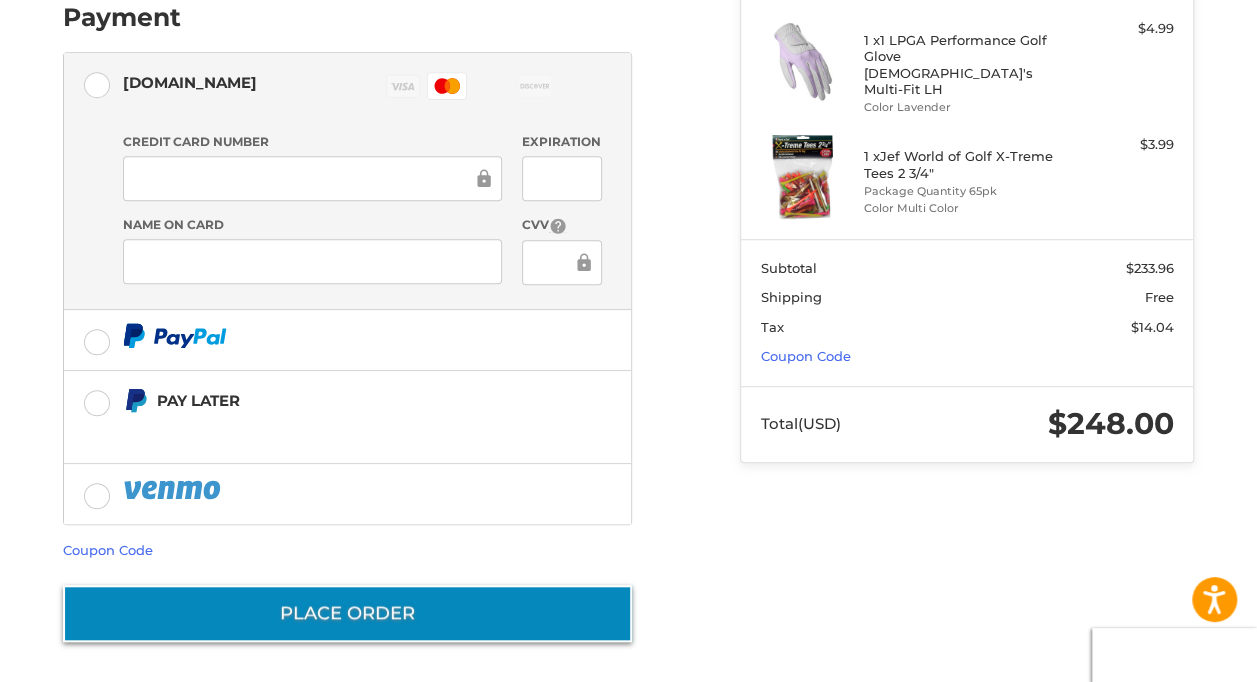 click on "Place Order" at bounding box center (347, 613) 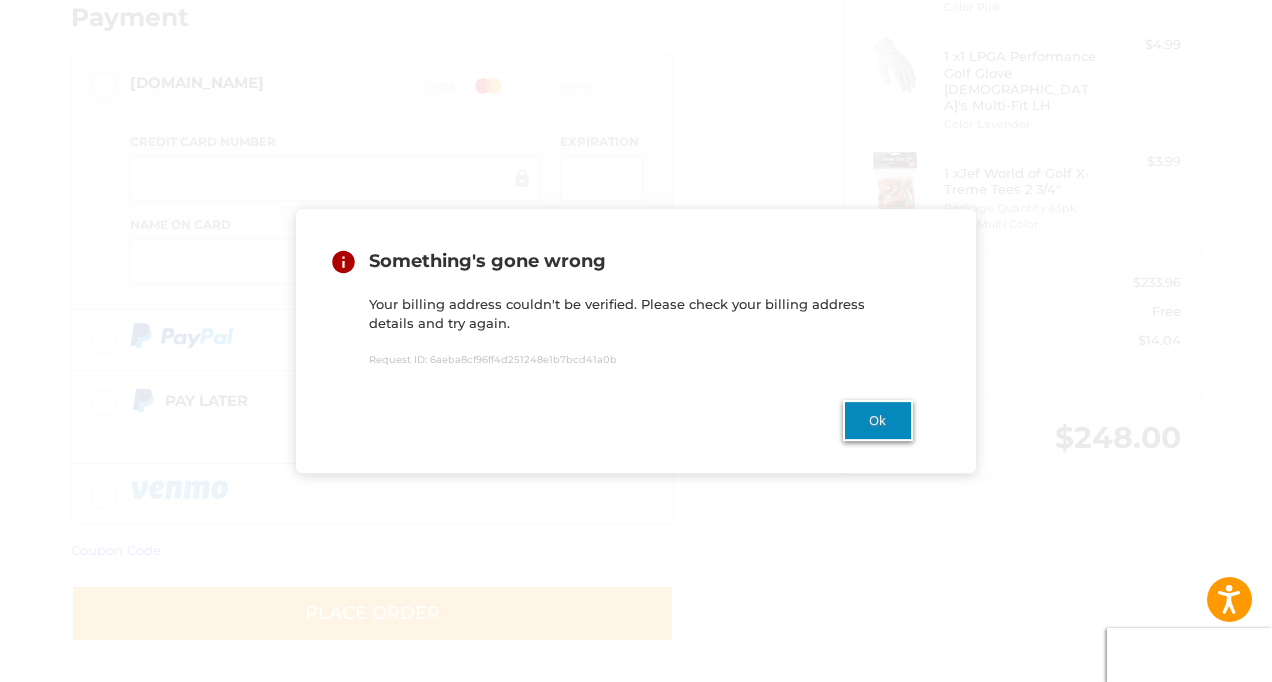 click on "Ok" at bounding box center (878, 420) 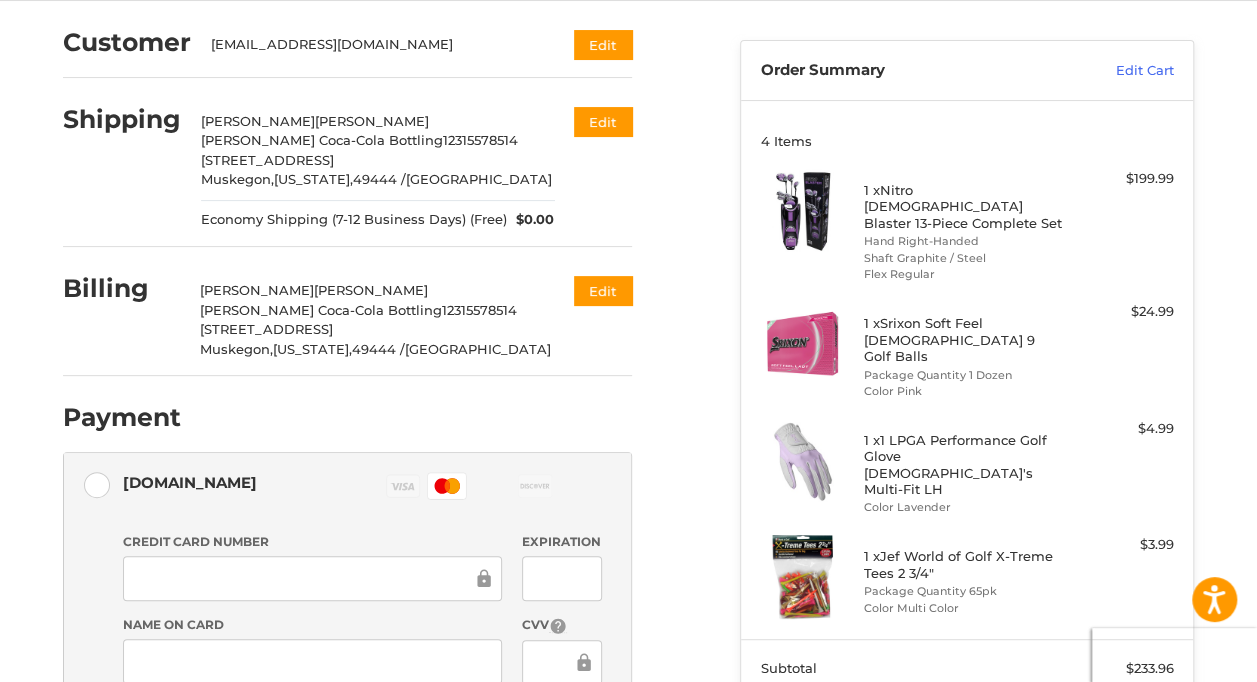 scroll, scrollTop: 0, scrollLeft: 0, axis: both 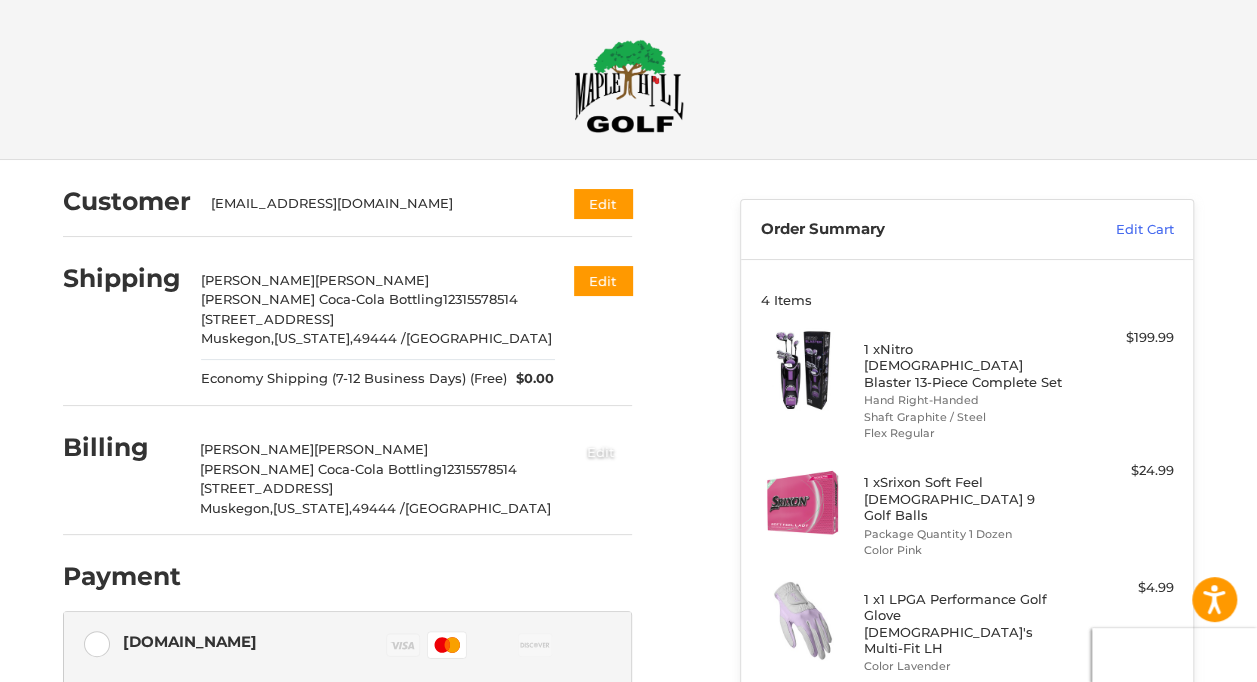 click on "Edit" at bounding box center [601, 451] 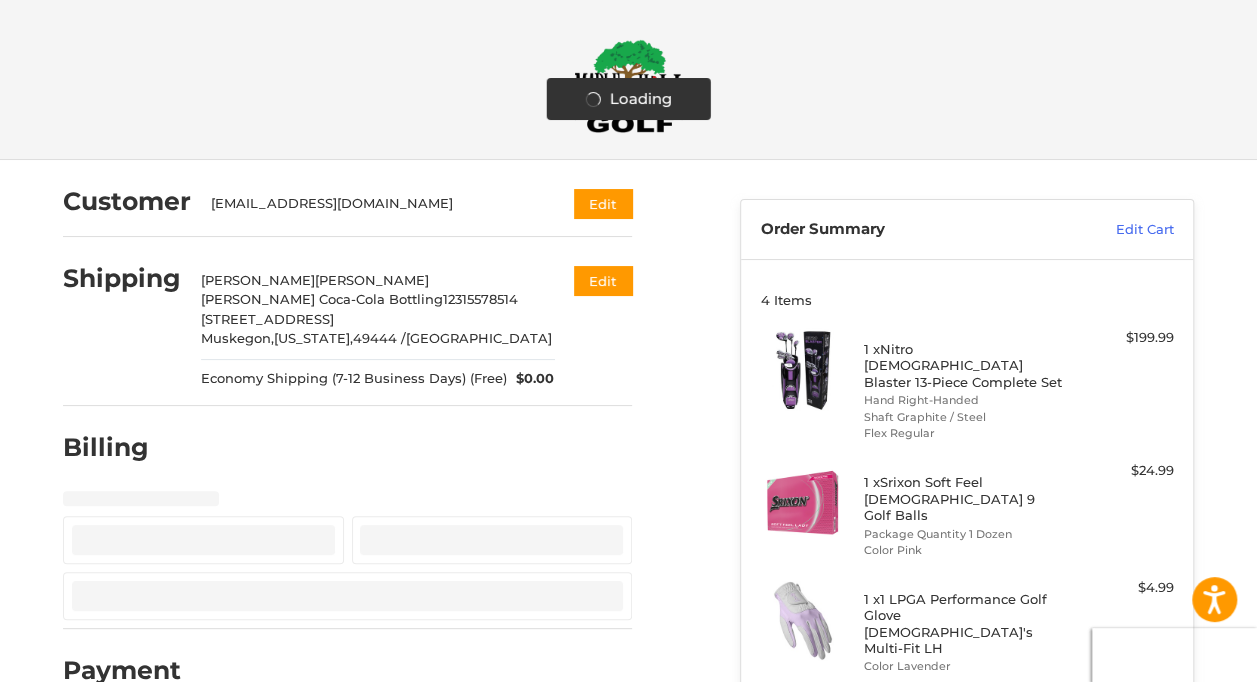 select on "**" 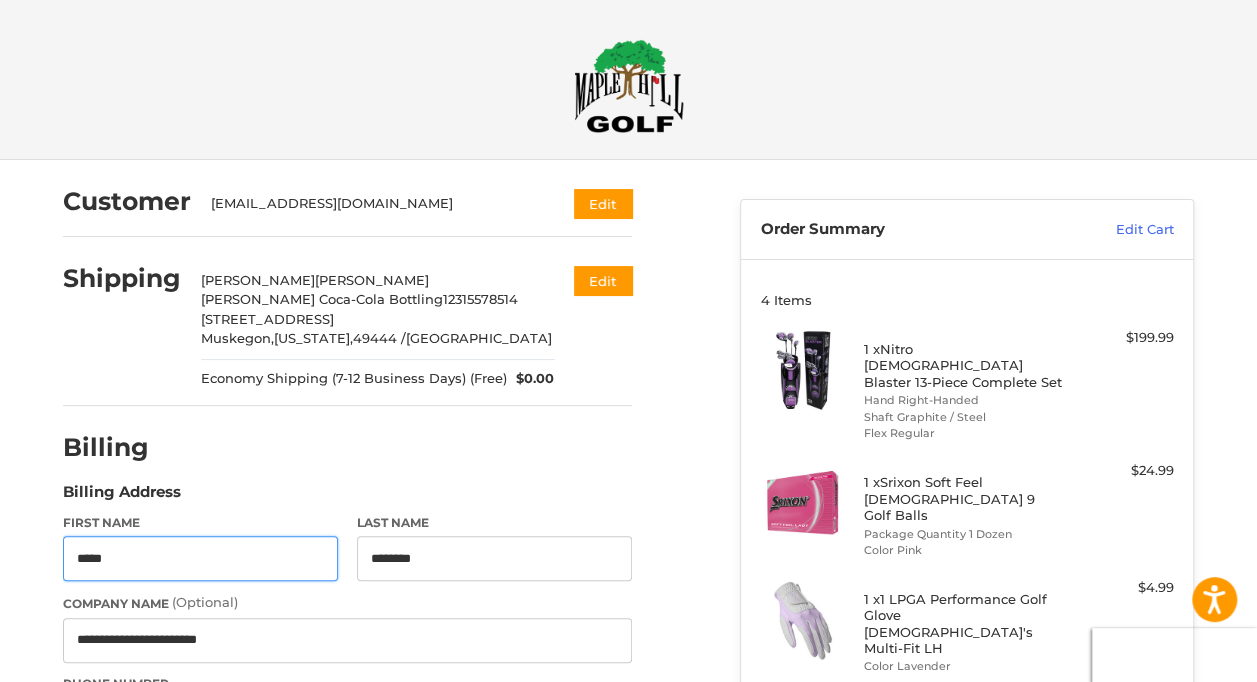 scroll, scrollTop: 404, scrollLeft: 0, axis: vertical 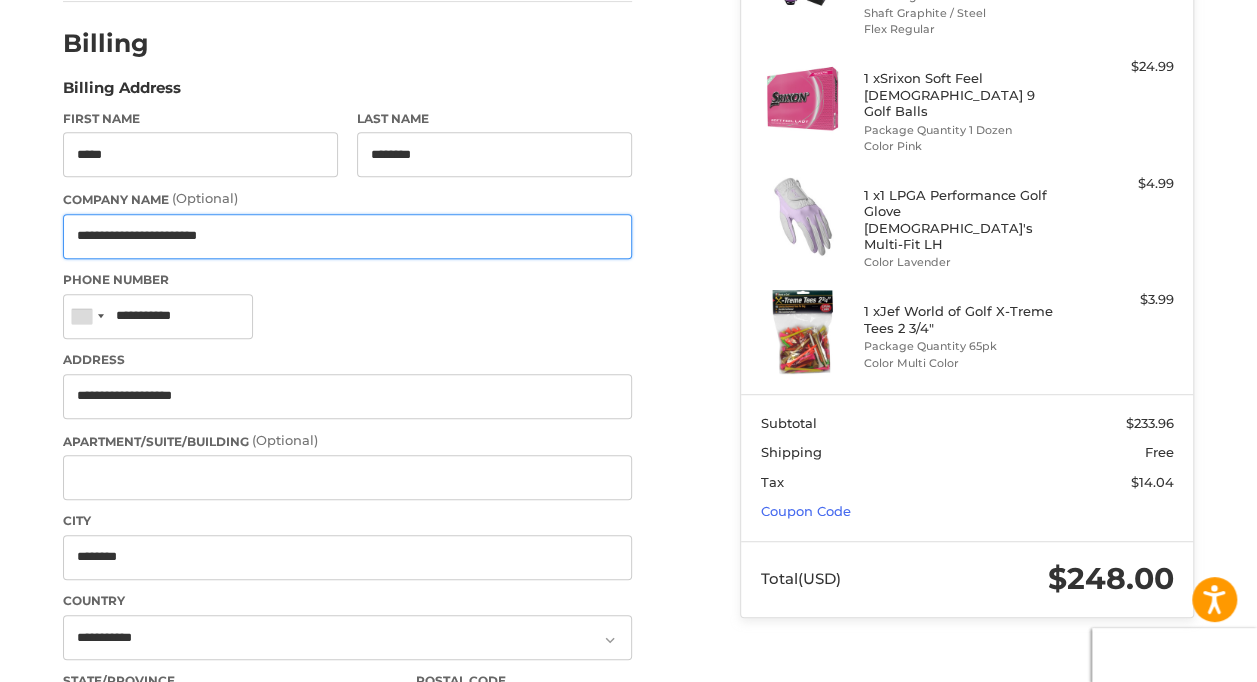 drag, startPoint x: 460, startPoint y: 238, endPoint x: -4, endPoint y: 266, distance: 464.84406 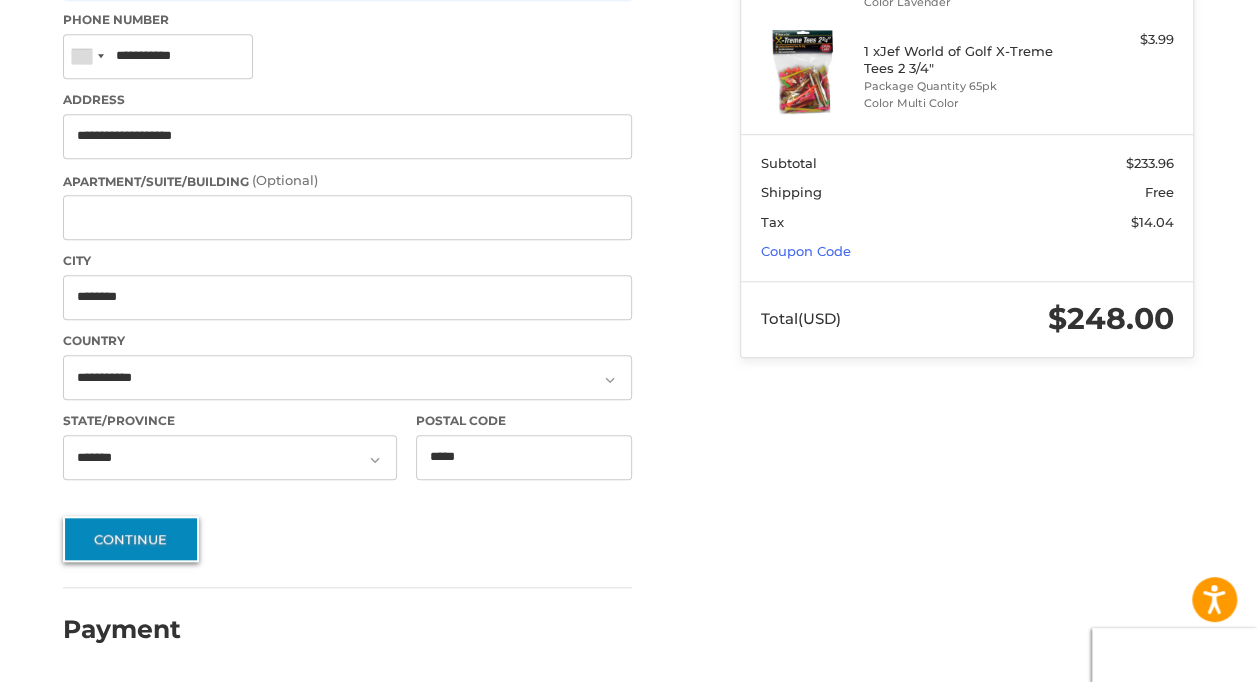scroll, scrollTop: 662, scrollLeft: 0, axis: vertical 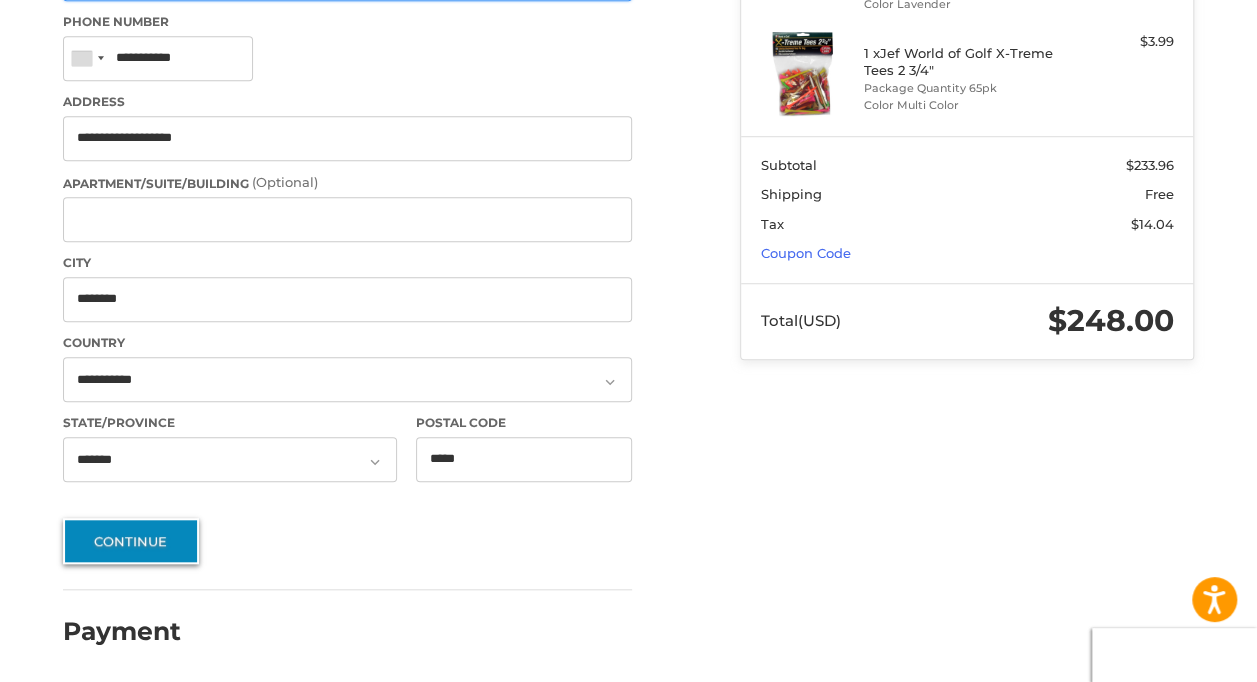 type 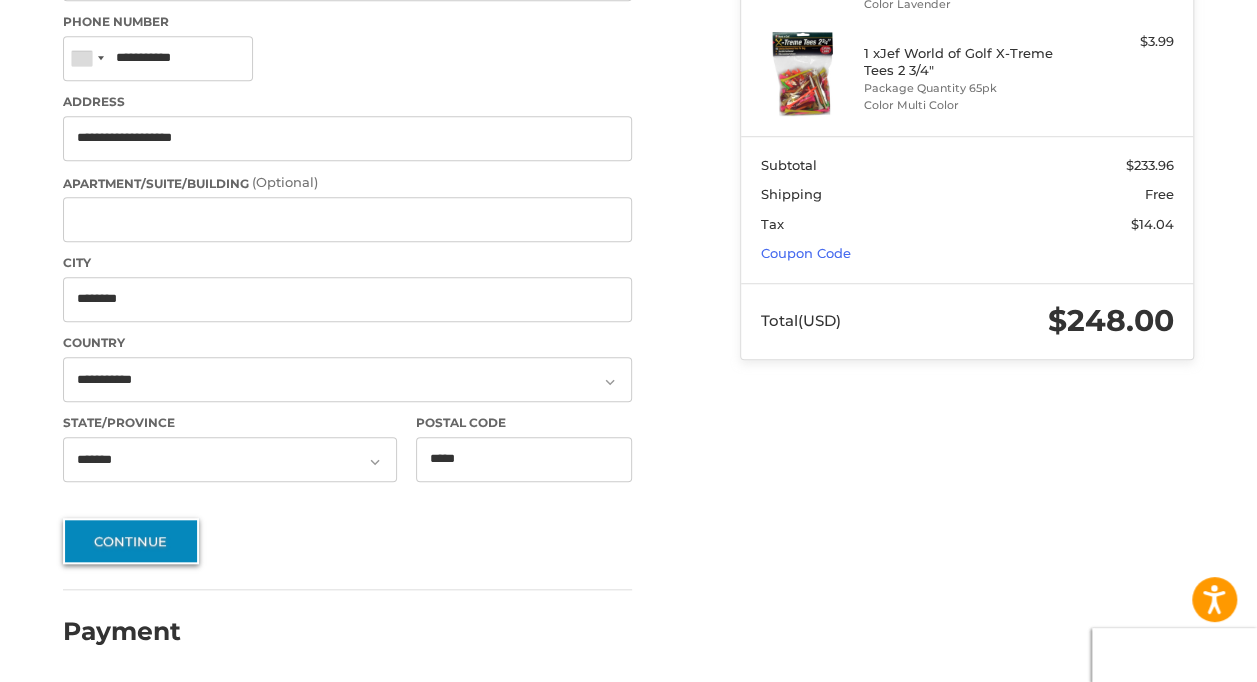 click on "Continue" at bounding box center [131, 541] 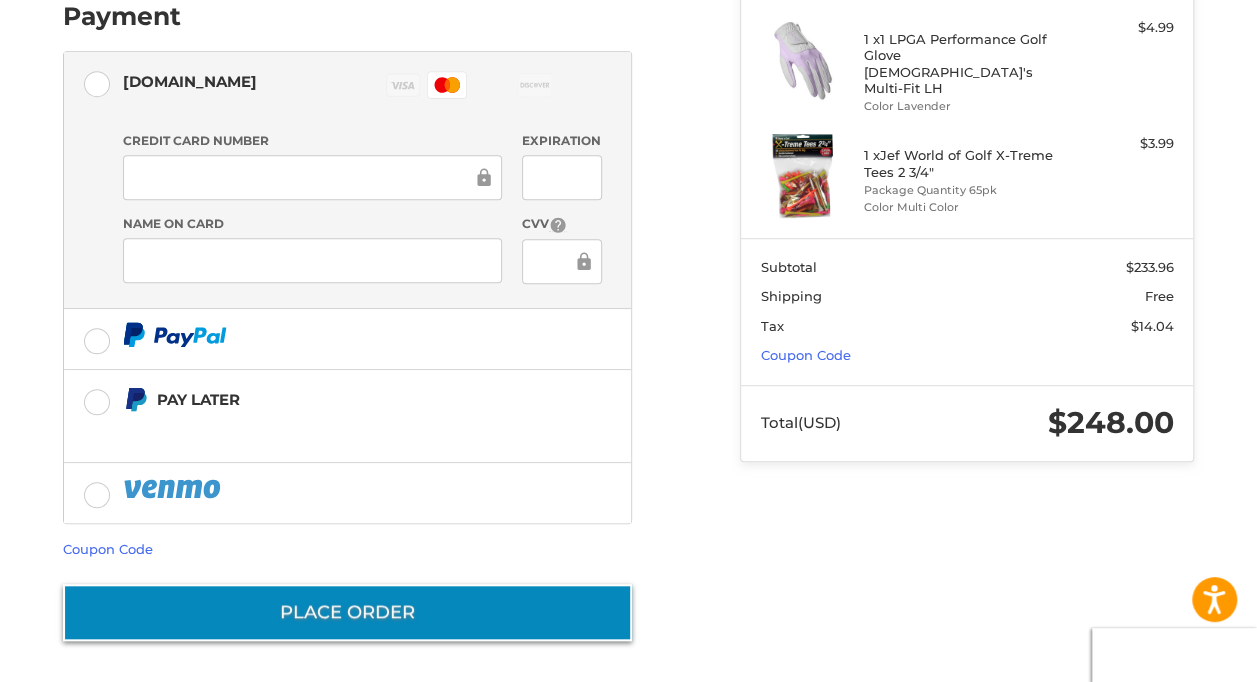scroll, scrollTop: 559, scrollLeft: 0, axis: vertical 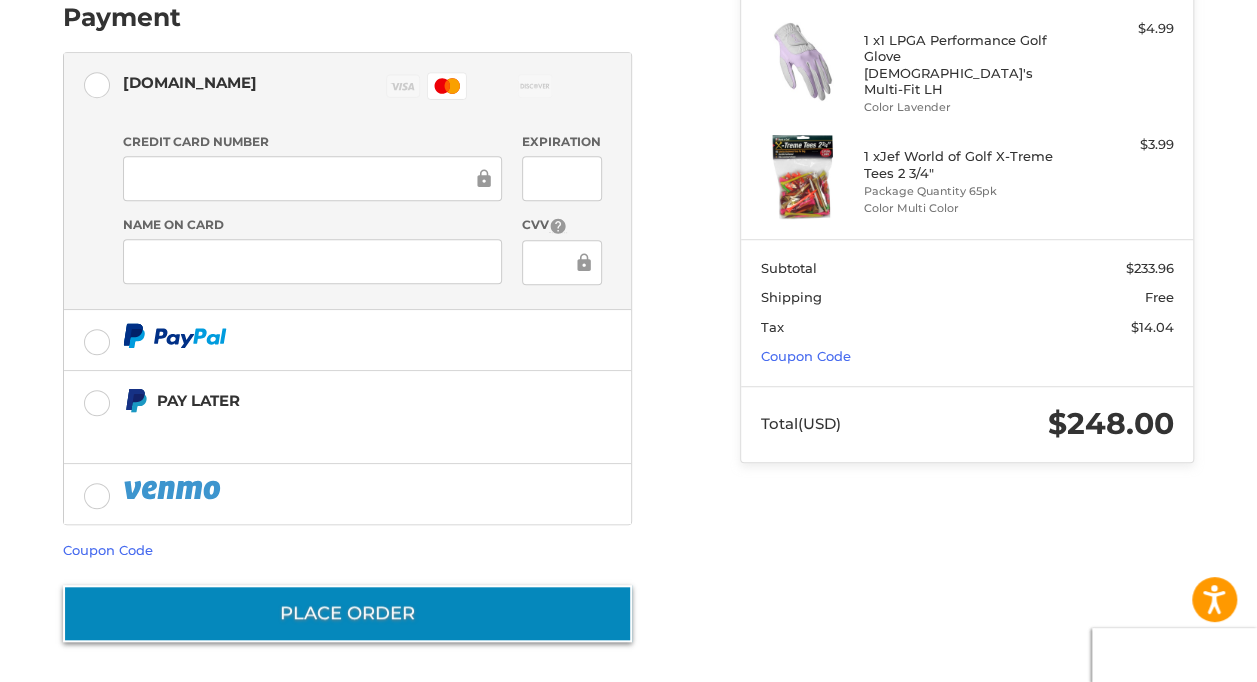 click on "Place Order" at bounding box center [347, 613] 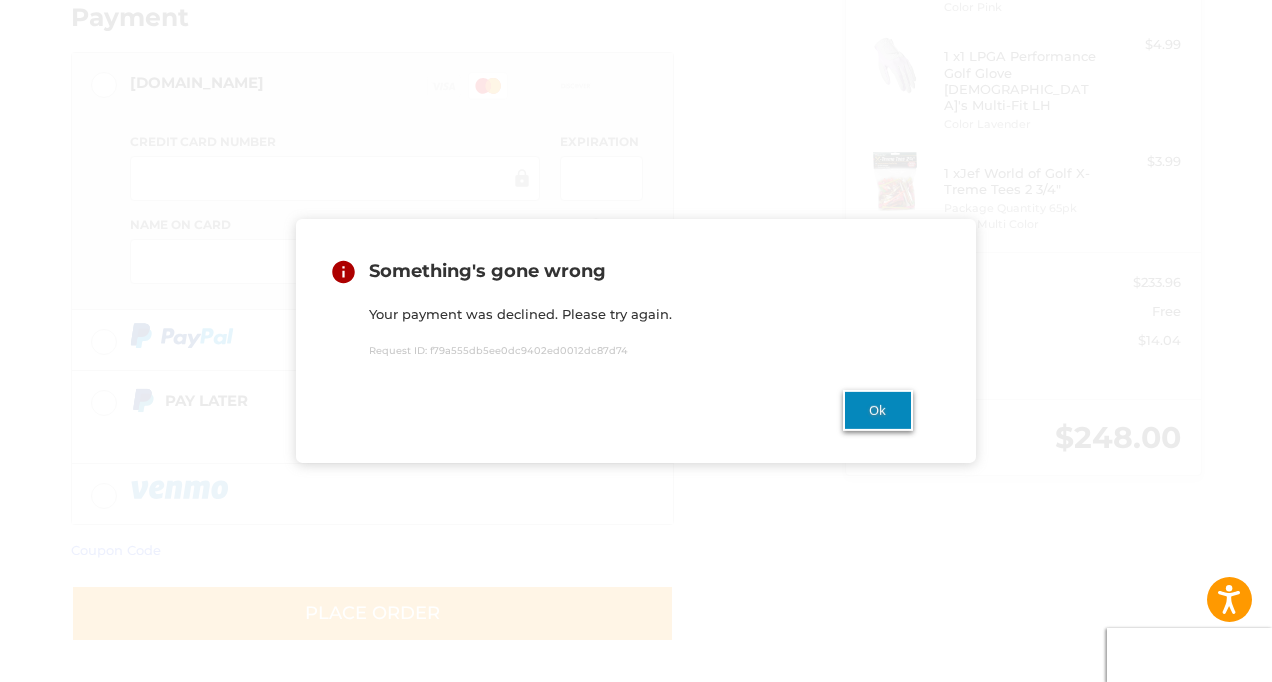 click on "Ok" at bounding box center [878, 410] 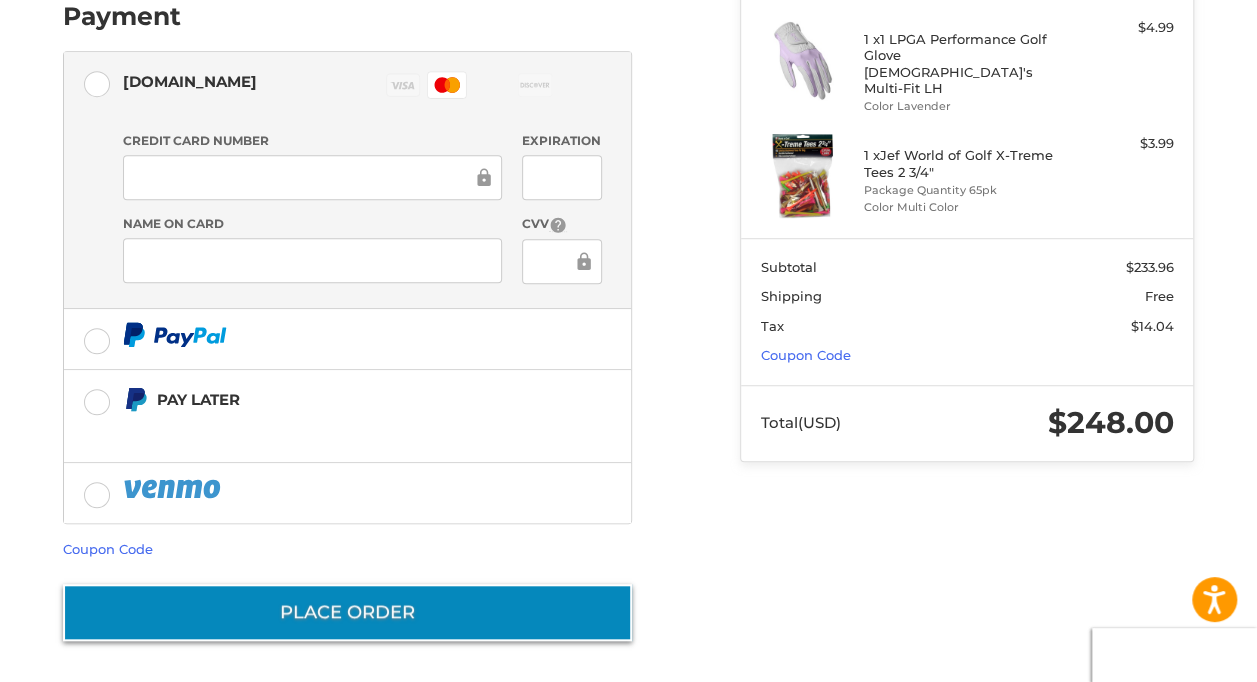scroll, scrollTop: 559, scrollLeft: 0, axis: vertical 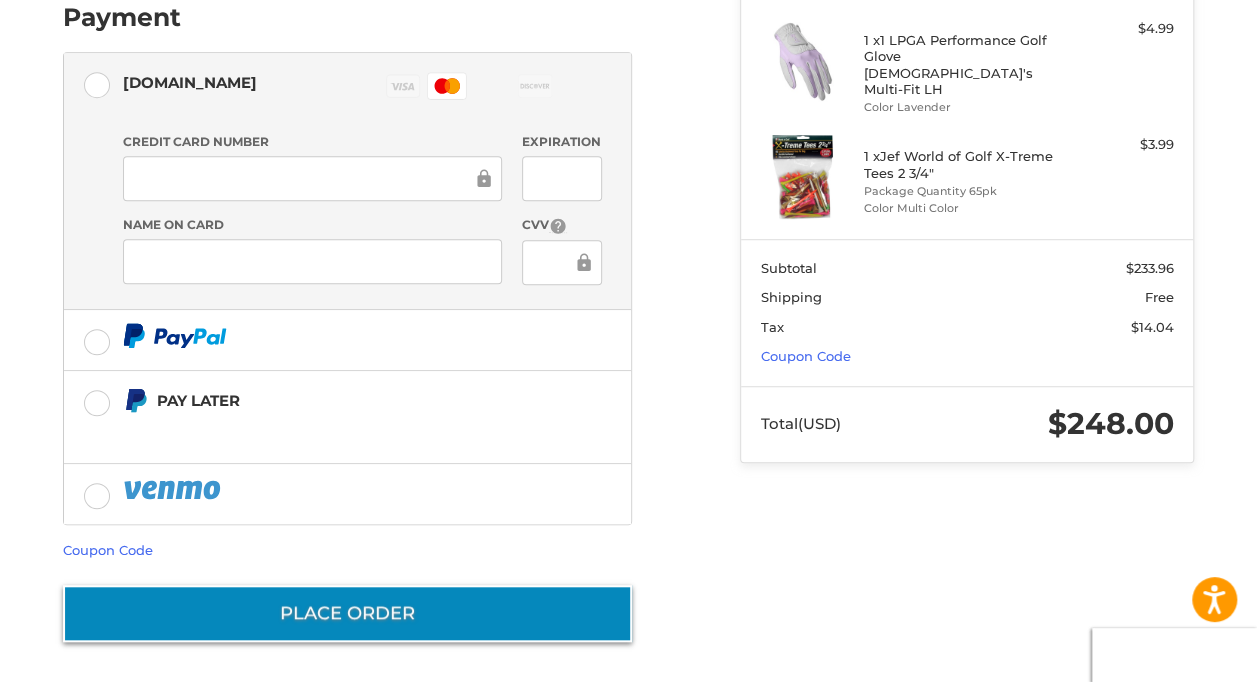 click on "Place Order" at bounding box center (347, 613) 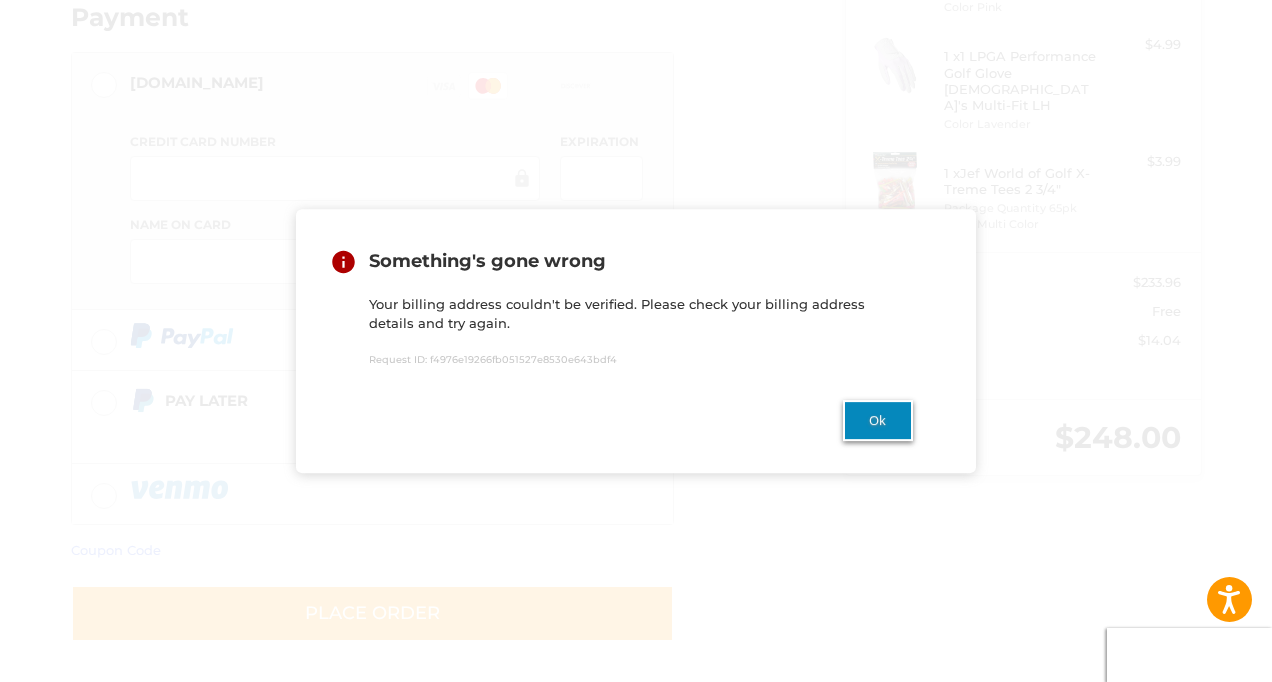 click on "Ok" at bounding box center (878, 420) 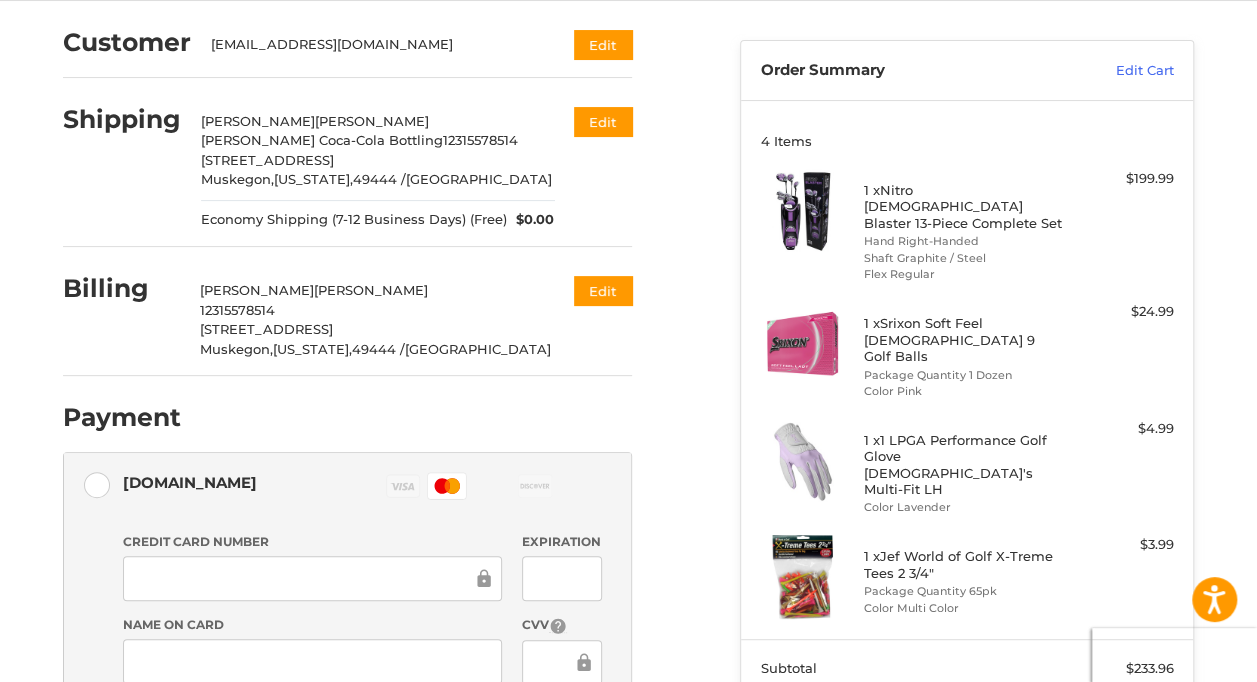 scroll, scrollTop: 0, scrollLeft: 0, axis: both 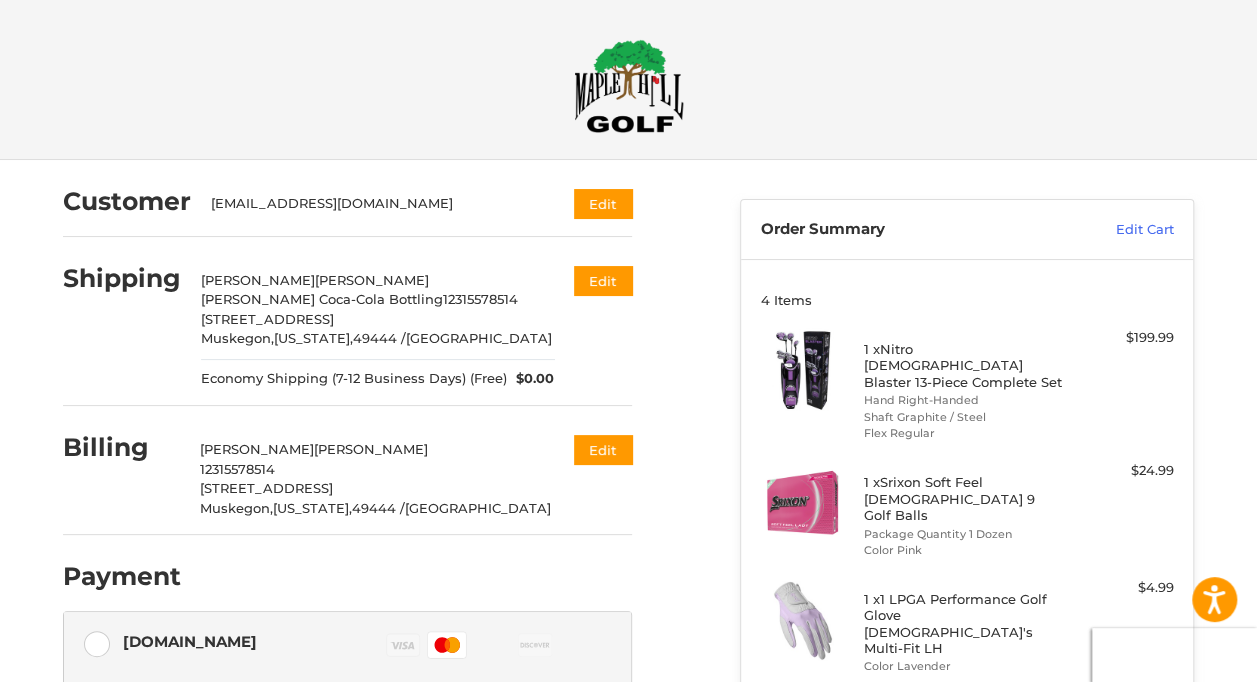 click at bounding box center (629, 86) 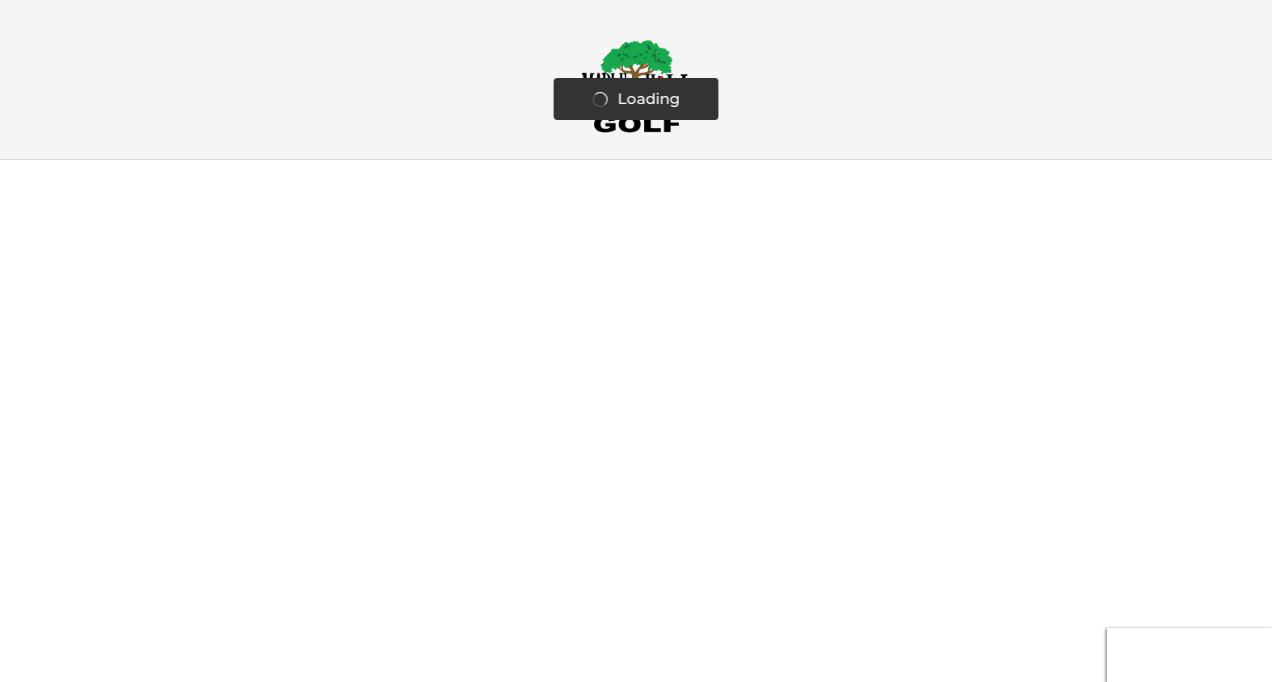 scroll, scrollTop: 0, scrollLeft: 0, axis: both 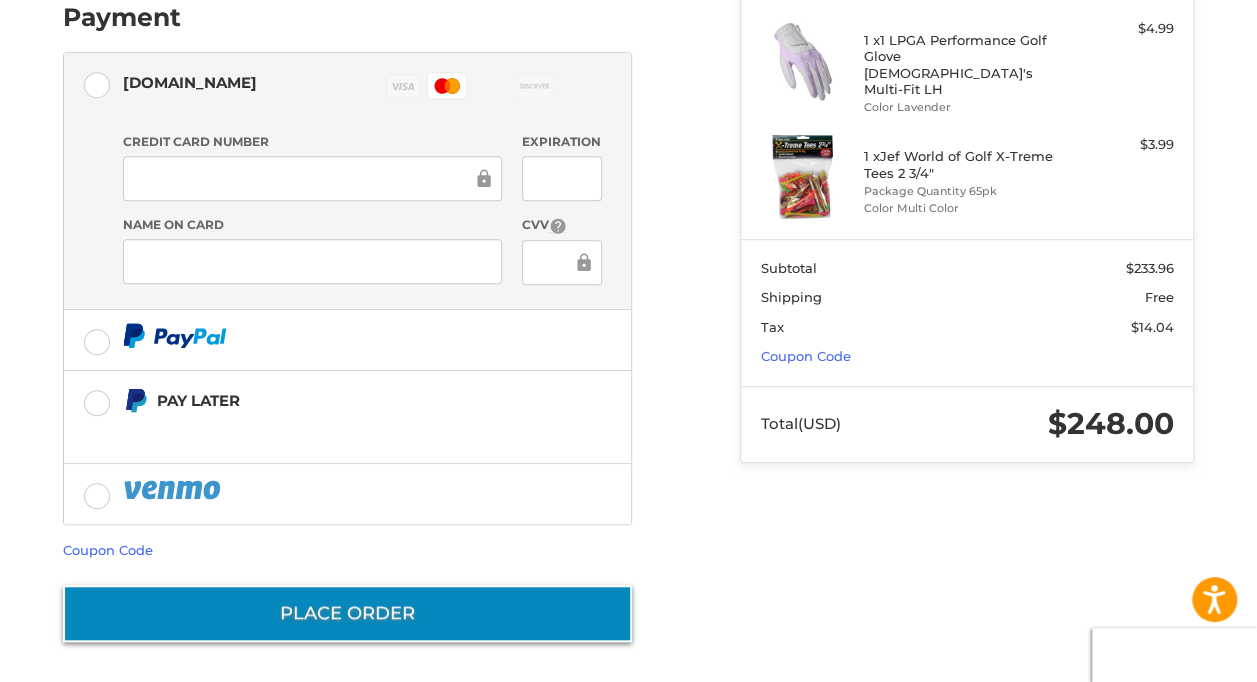 click on "Place Order" at bounding box center (347, 613) 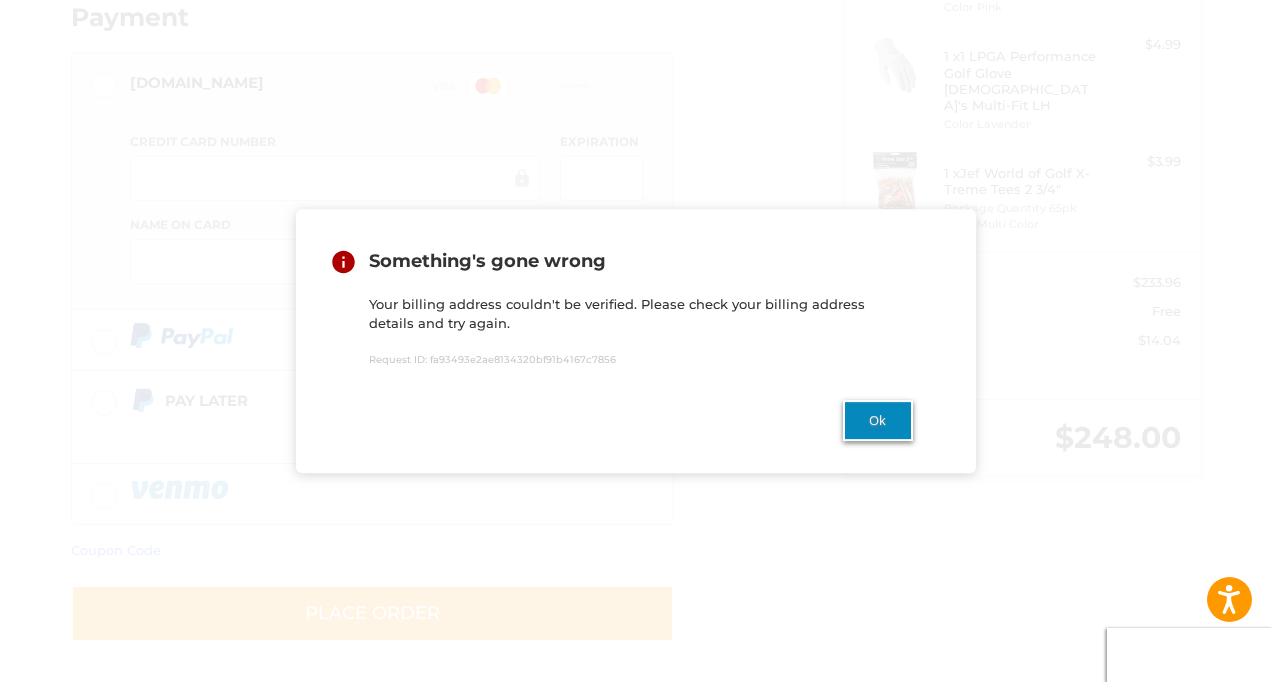 click on "Ok" at bounding box center (878, 420) 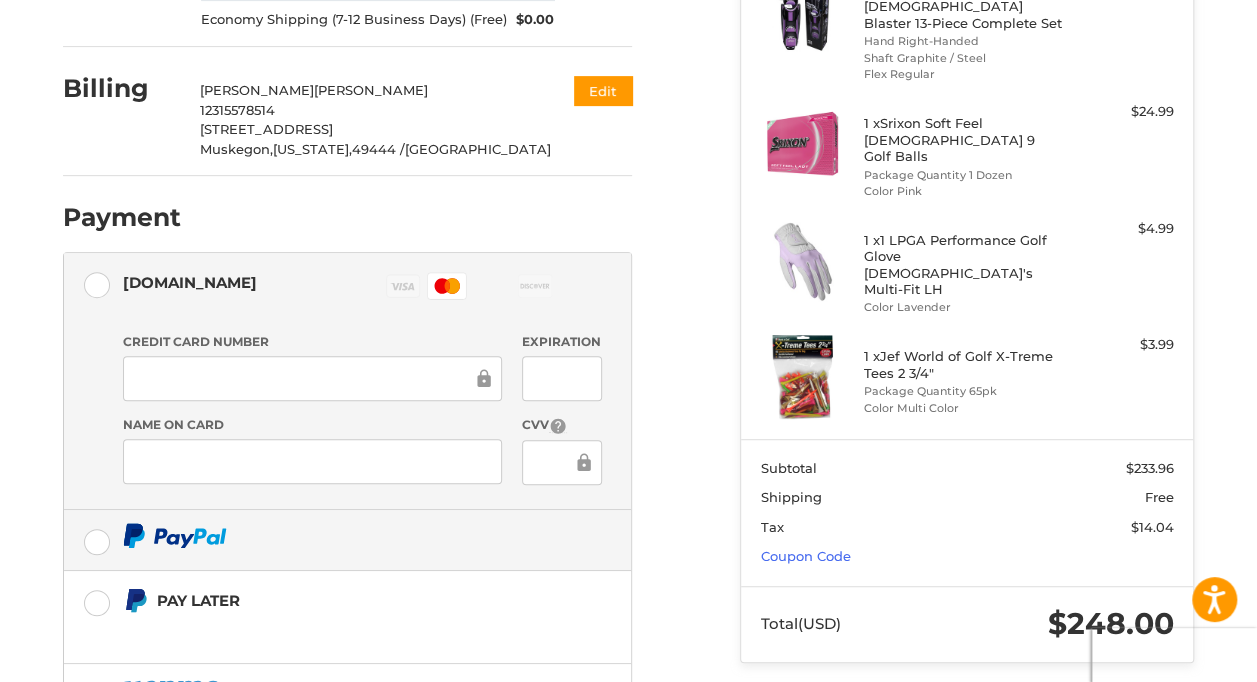 scroll, scrollTop: 259, scrollLeft: 0, axis: vertical 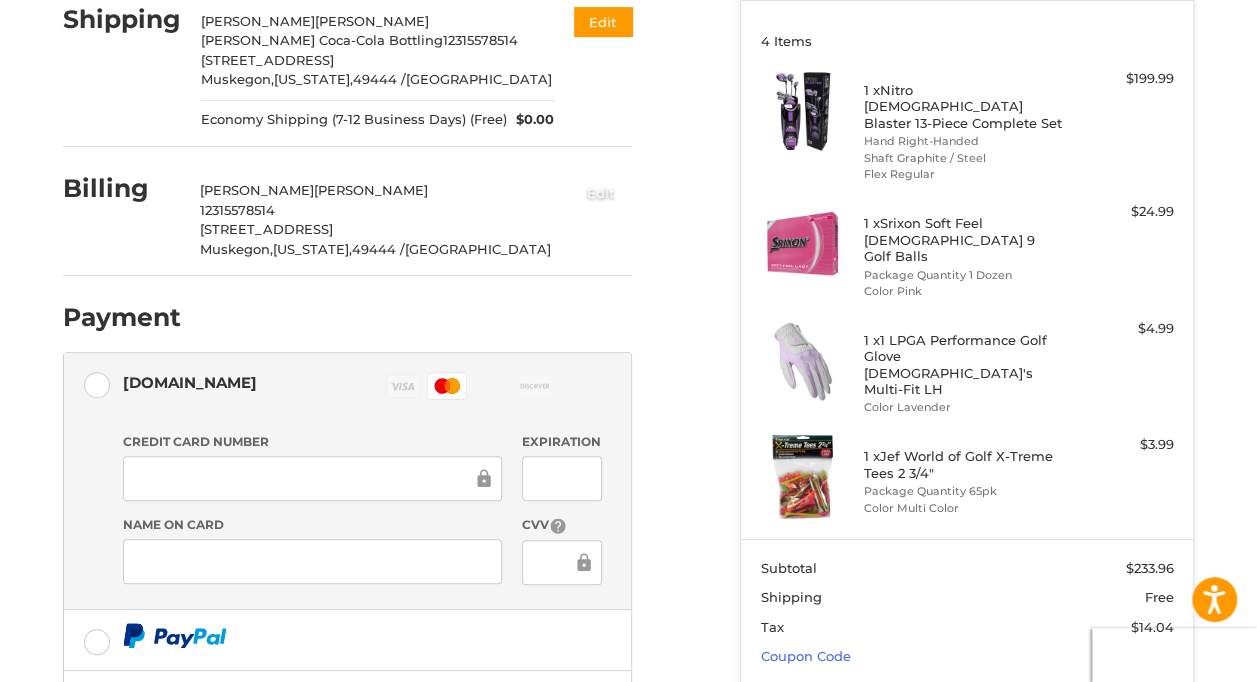 click on "Edit" at bounding box center (601, 192) 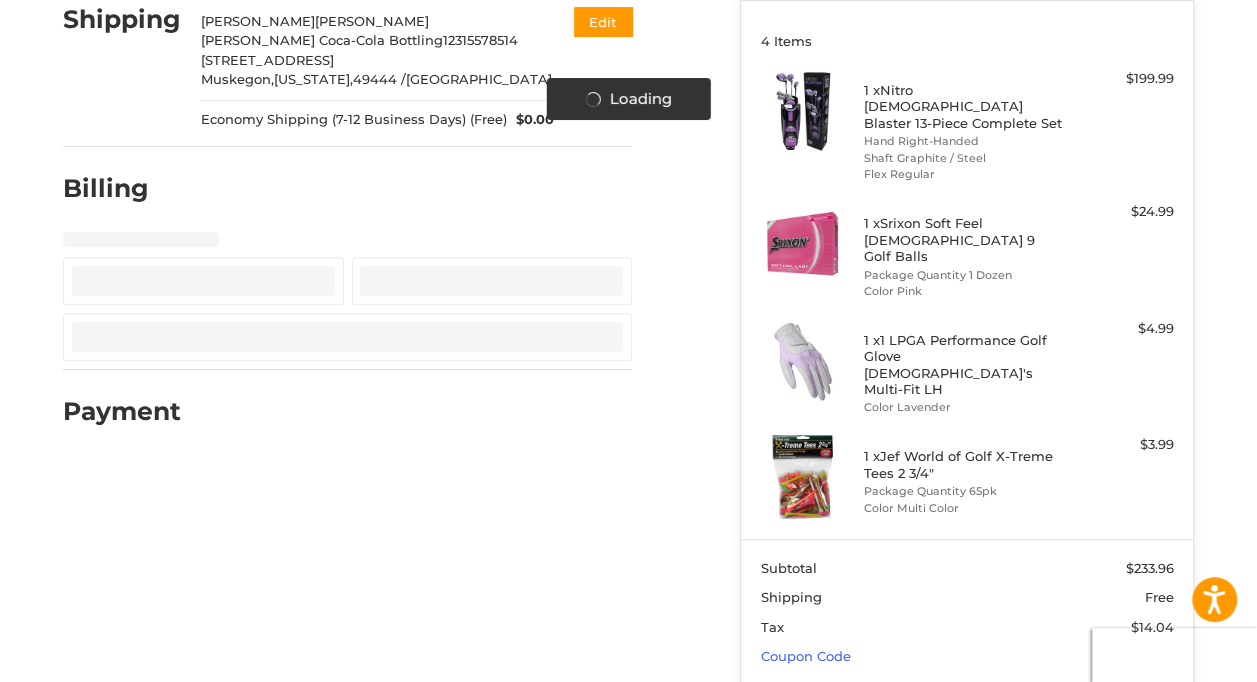 select on "**" 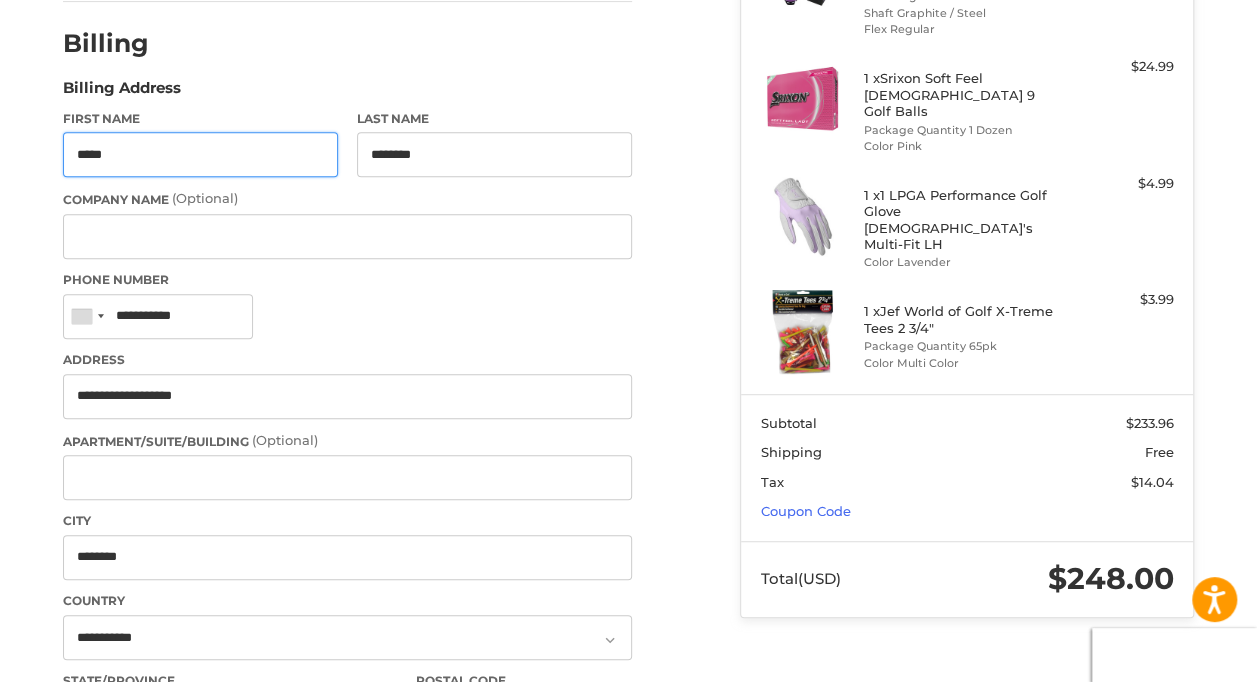 scroll, scrollTop: 604, scrollLeft: 0, axis: vertical 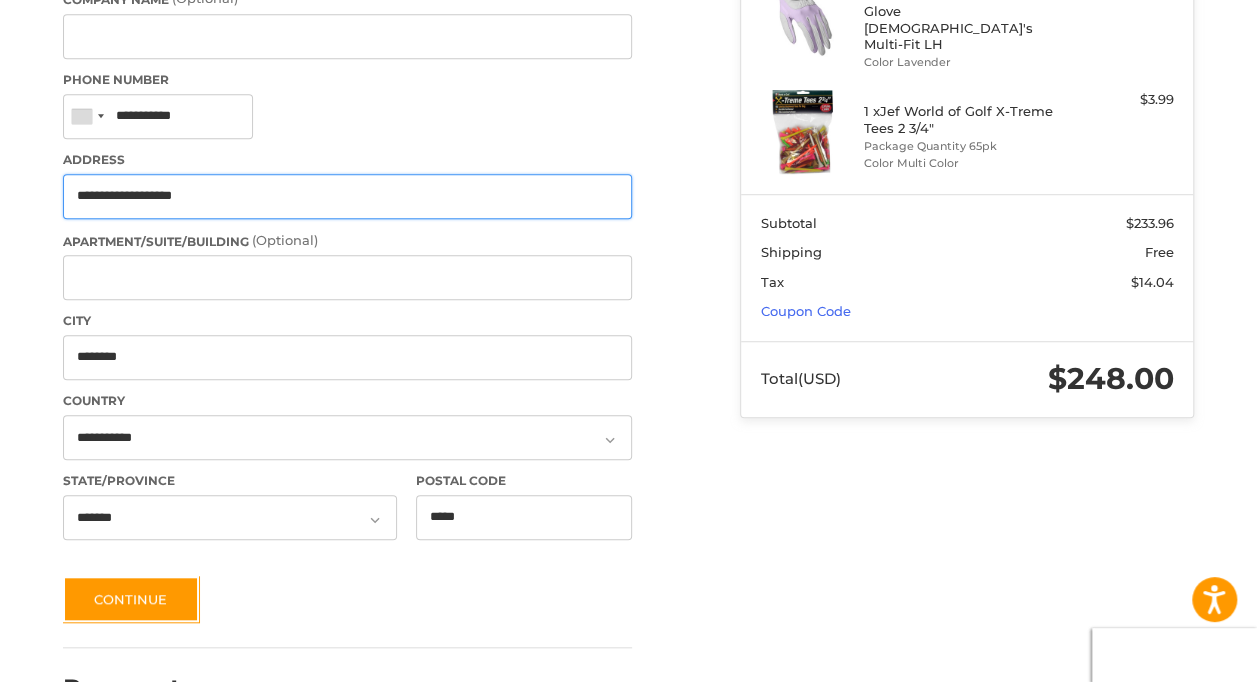 drag, startPoint x: 221, startPoint y: 190, endPoint x: 70, endPoint y: 202, distance: 151.47607 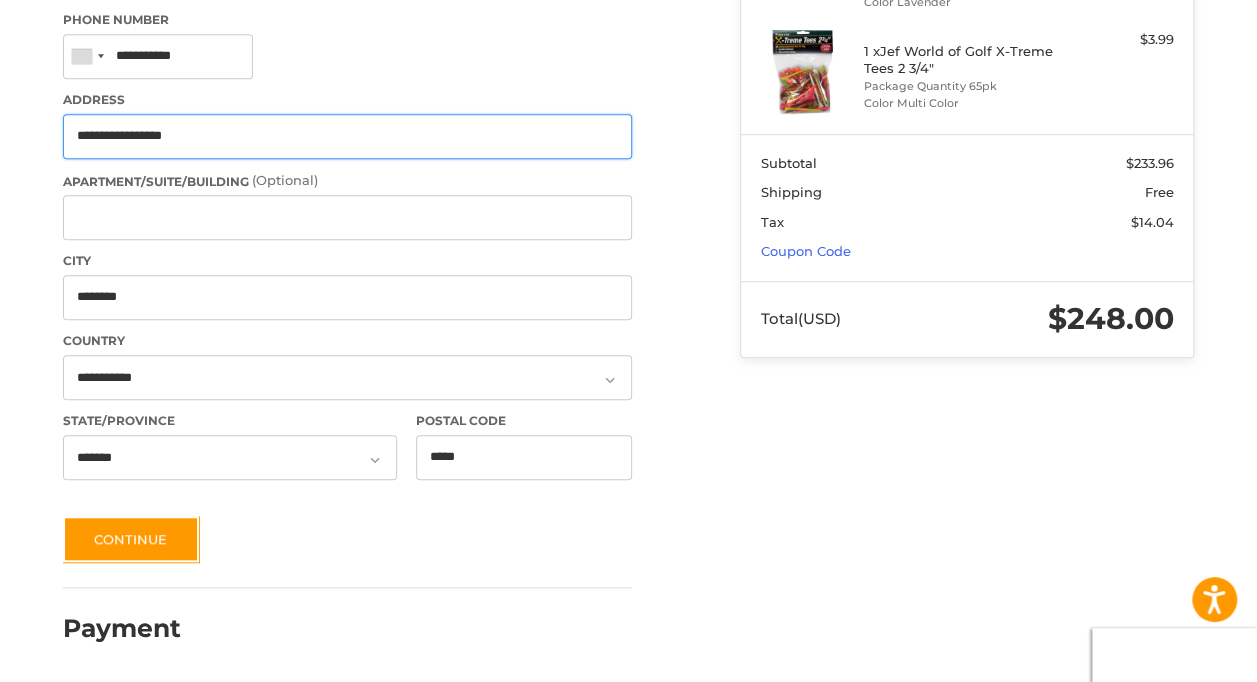 scroll, scrollTop: 0, scrollLeft: 0, axis: both 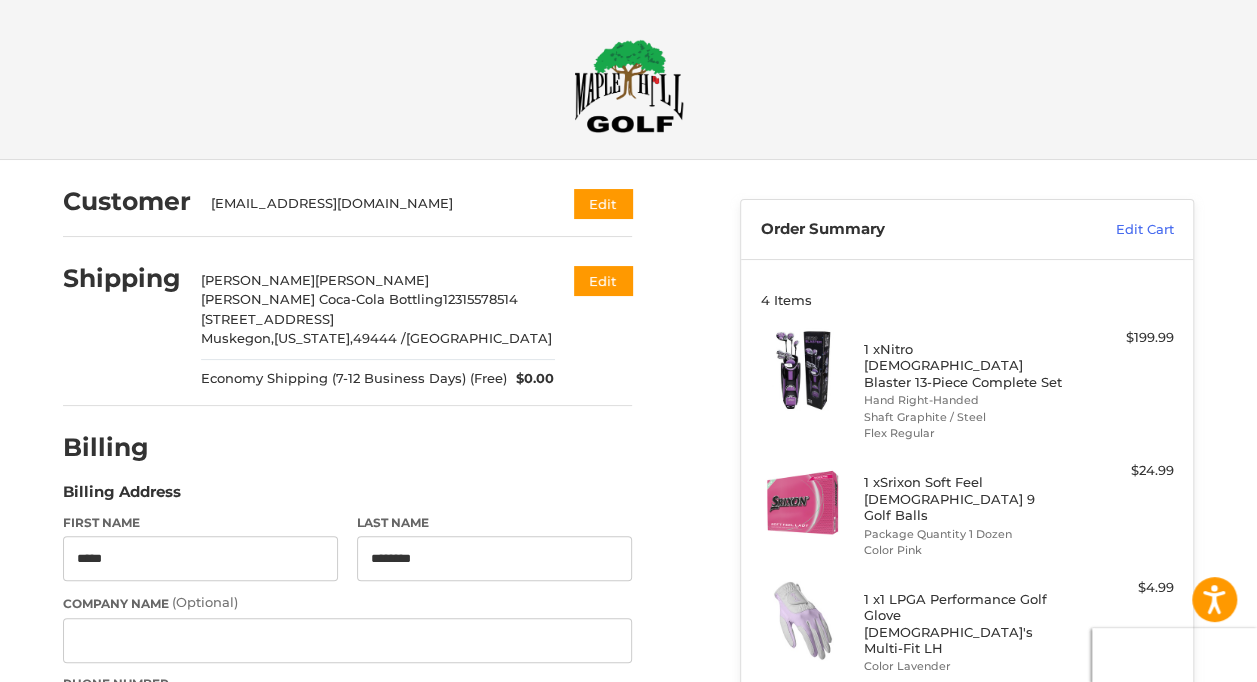 type on "**********" 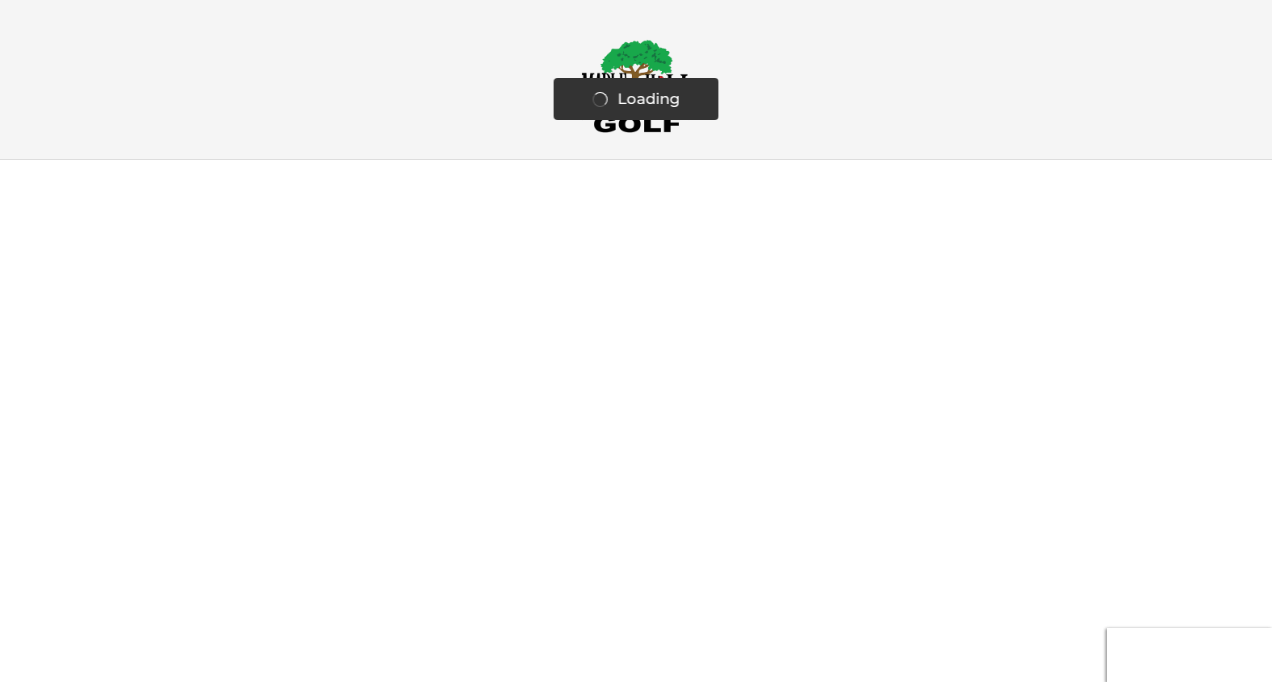 scroll, scrollTop: 0, scrollLeft: 0, axis: both 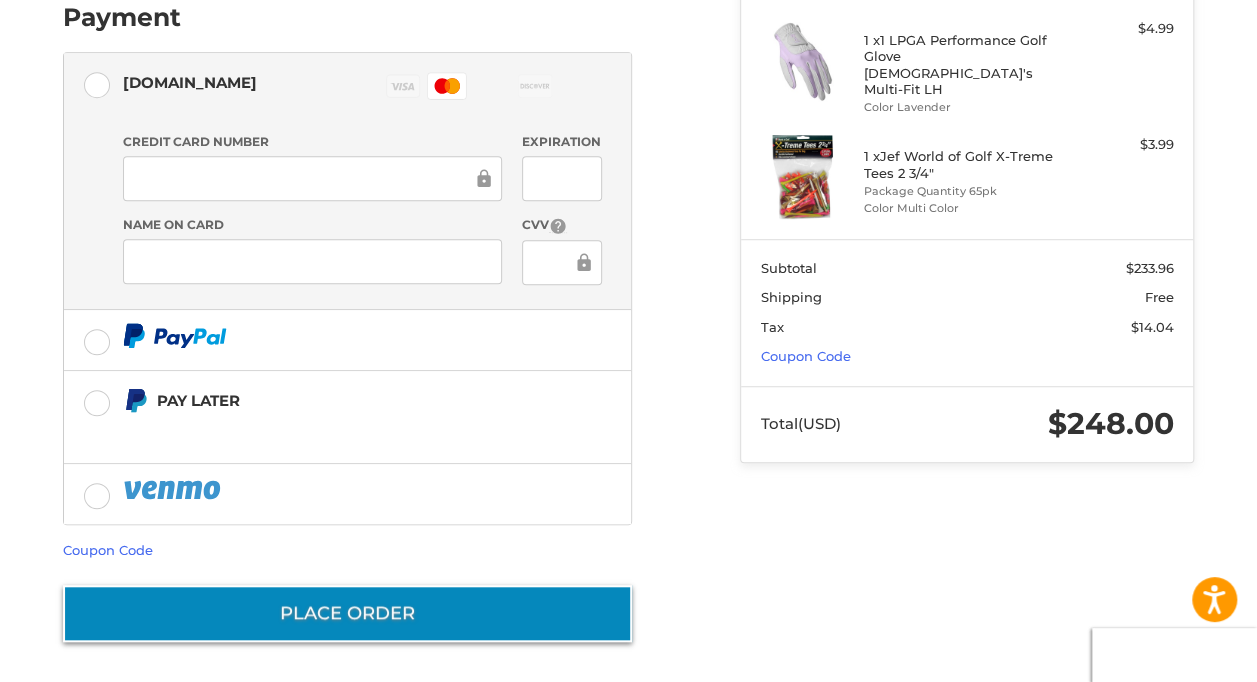 click on "Place Order" at bounding box center (347, 613) 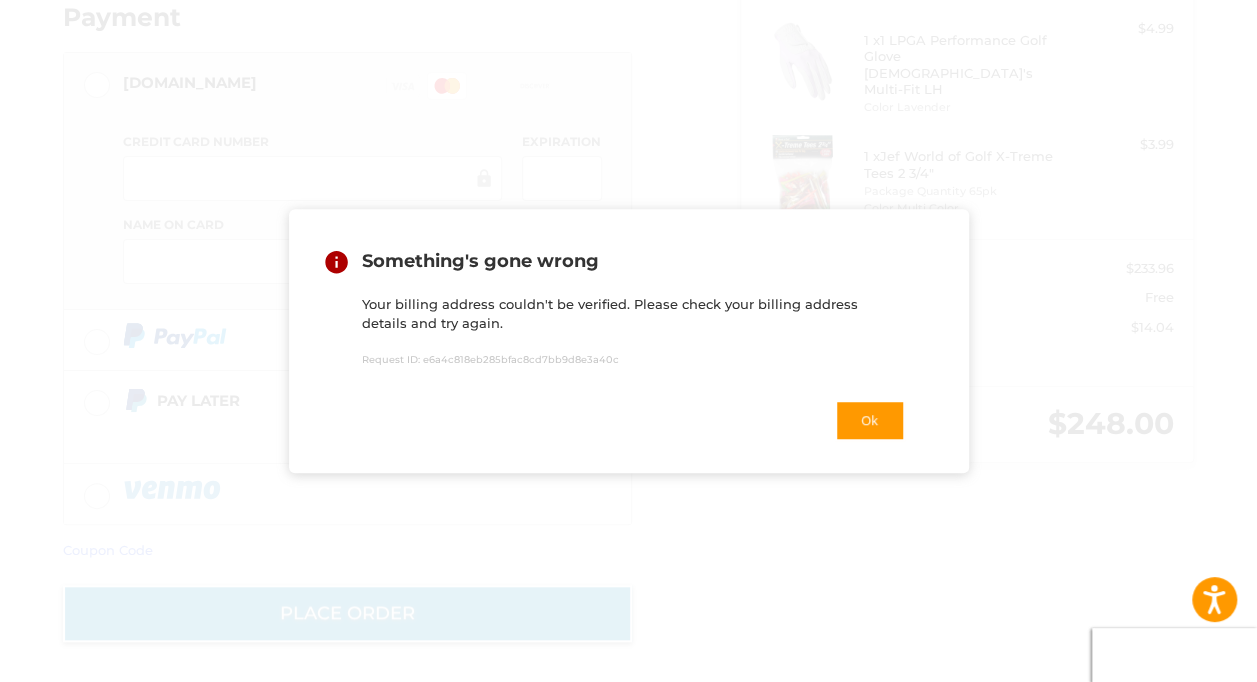 scroll, scrollTop: 559, scrollLeft: 0, axis: vertical 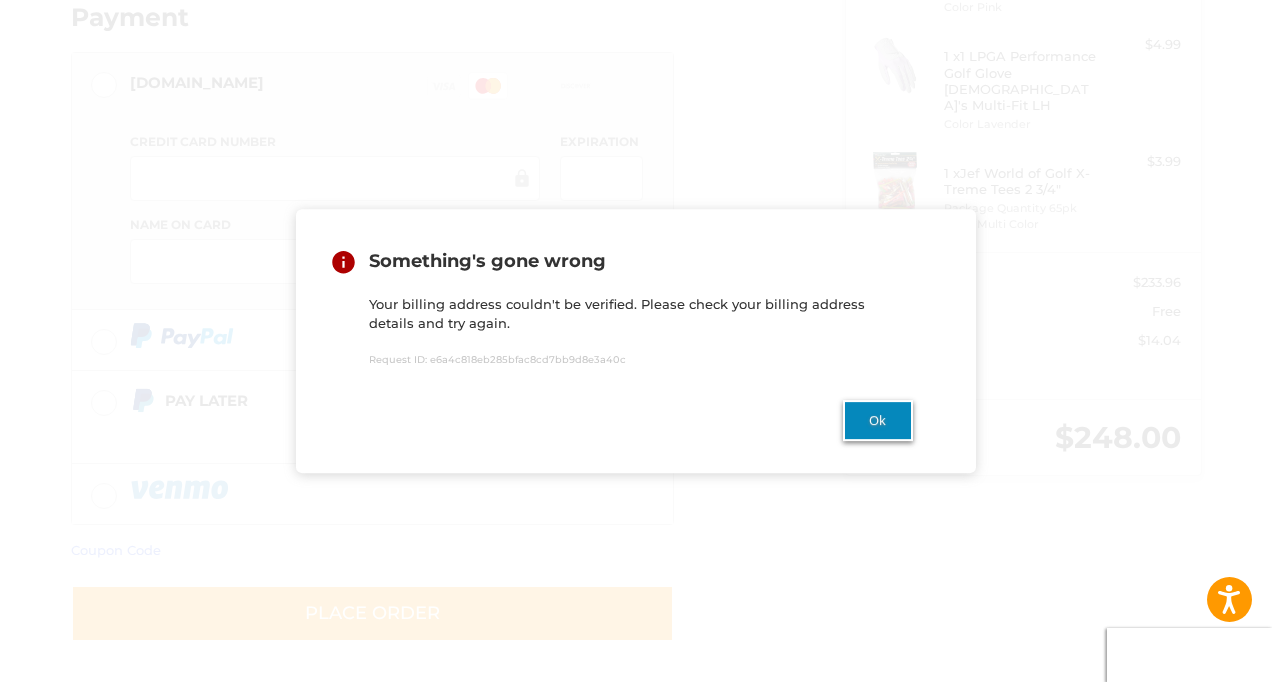 click on "Ok" at bounding box center [878, 420] 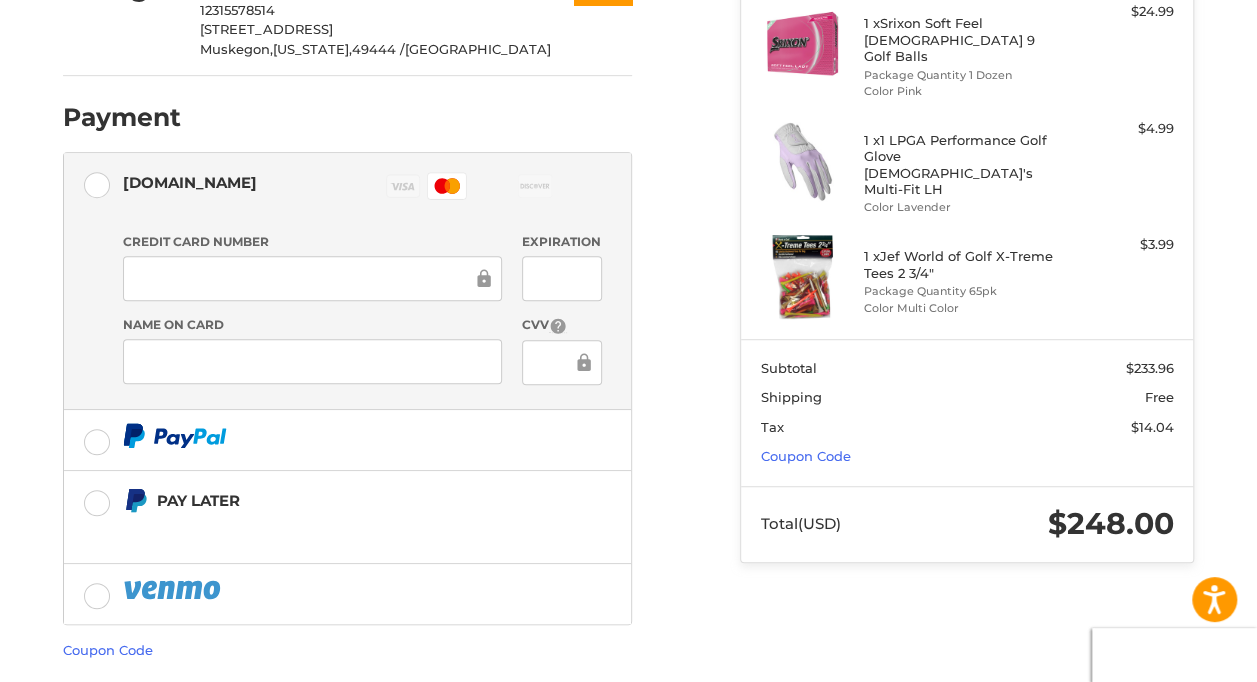 scroll, scrollTop: 0, scrollLeft: 0, axis: both 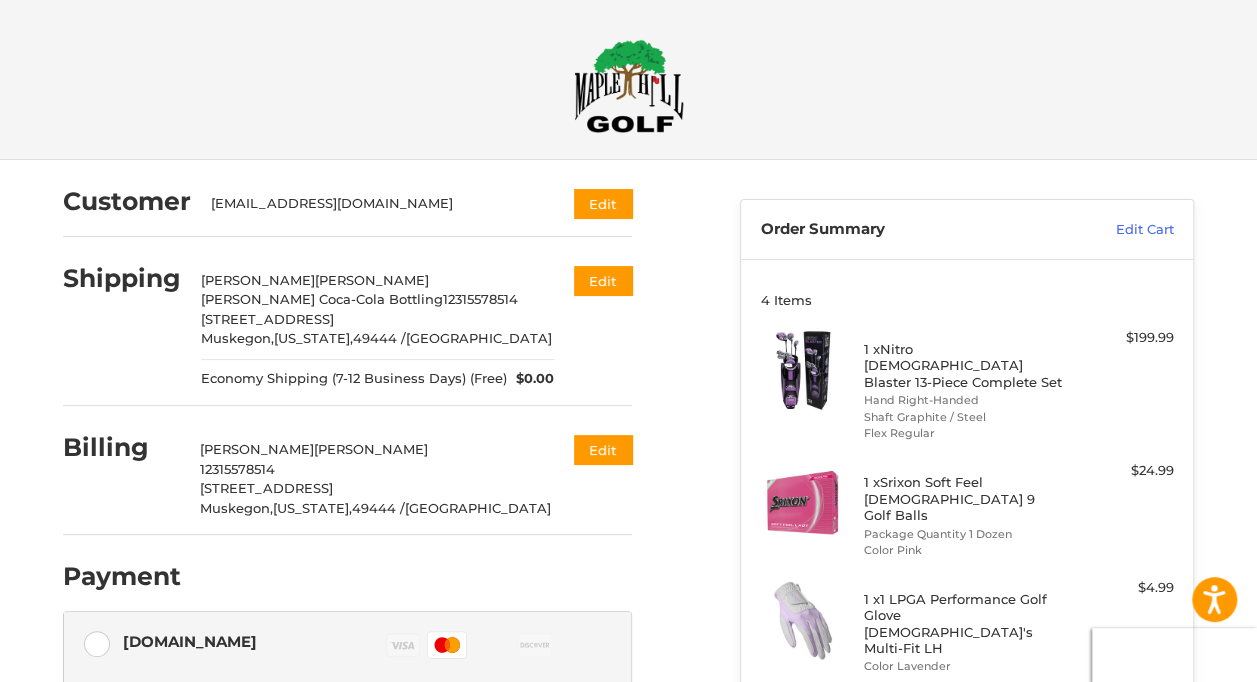 click at bounding box center (629, 86) 